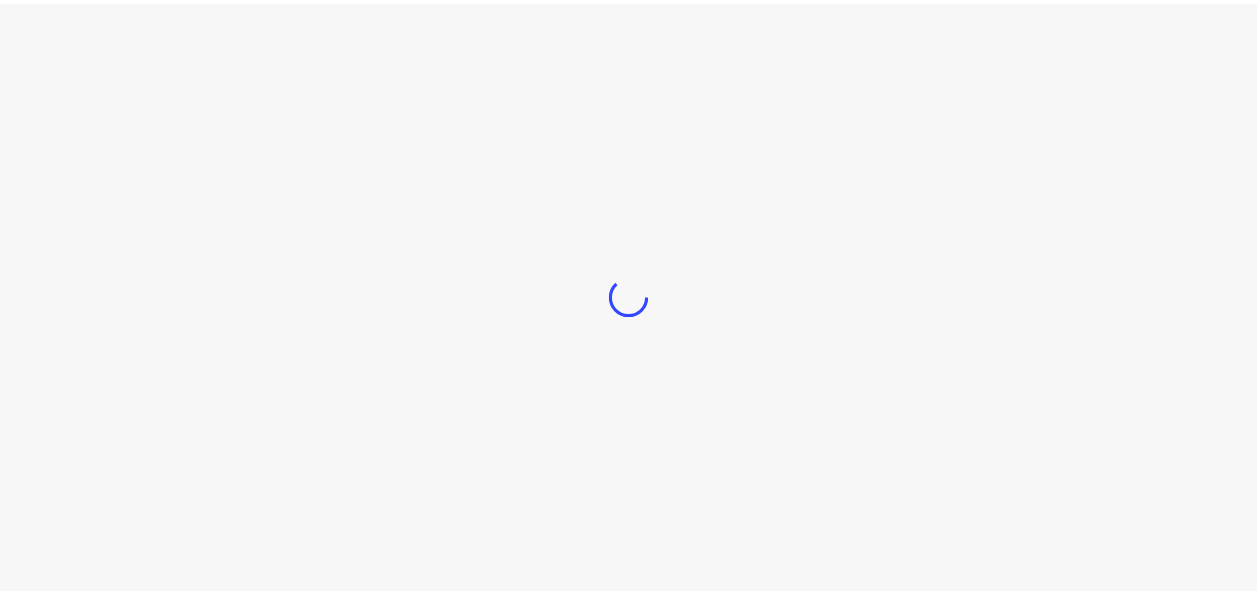 scroll, scrollTop: 0, scrollLeft: 0, axis: both 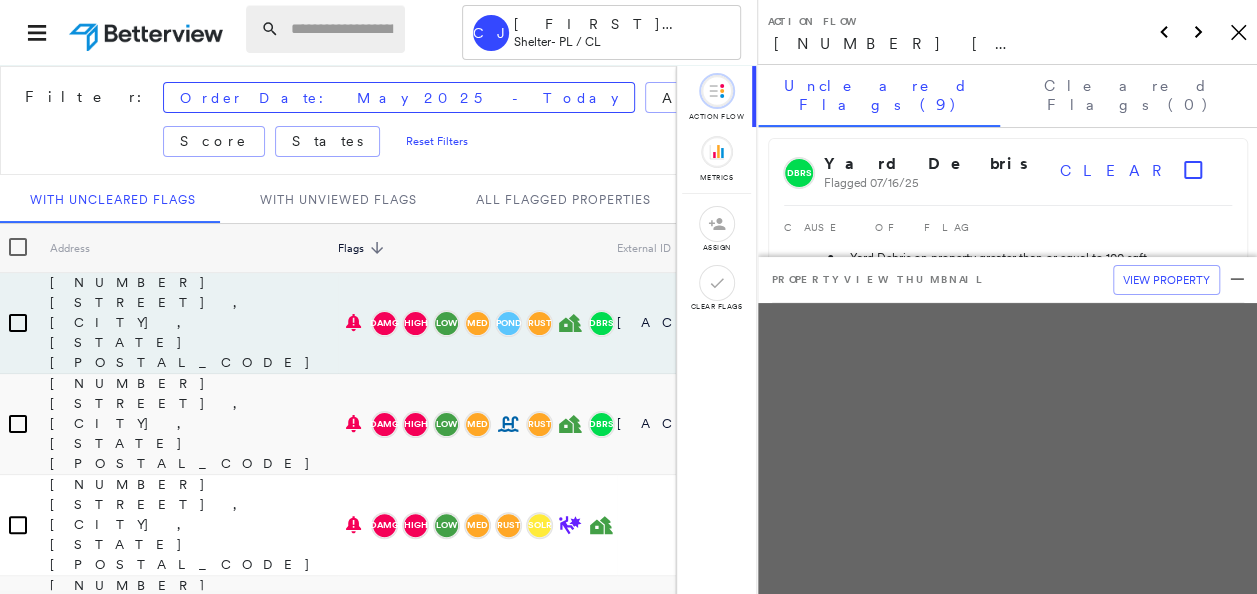 click at bounding box center (342, 29) 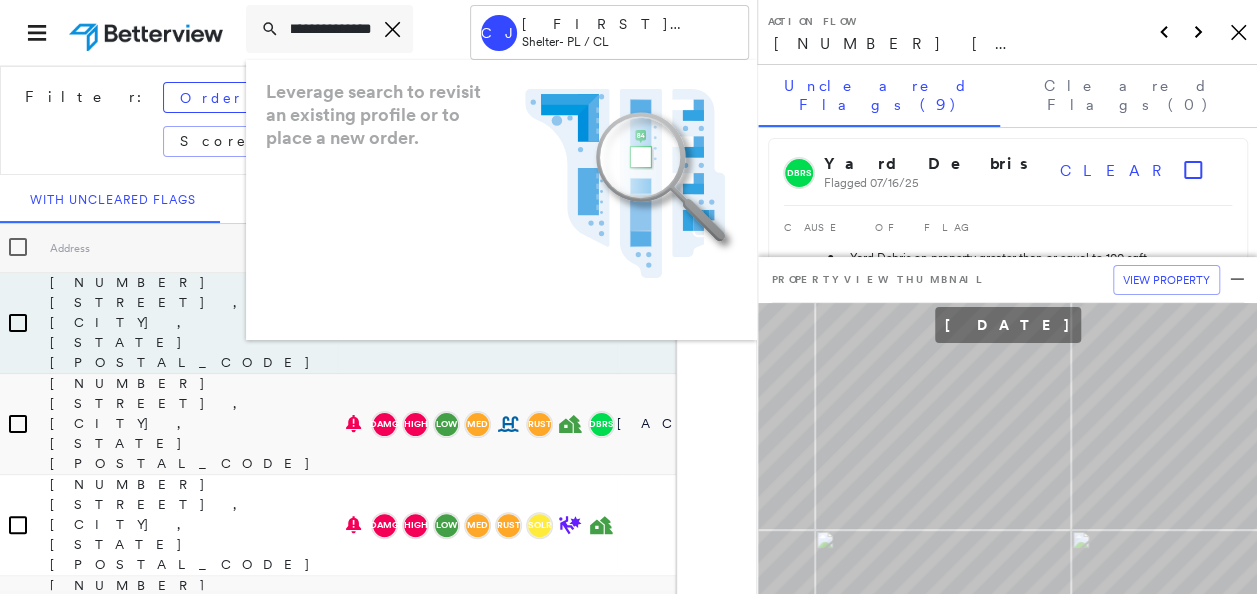 scroll, scrollTop: 0, scrollLeft: 21, axis: horizontal 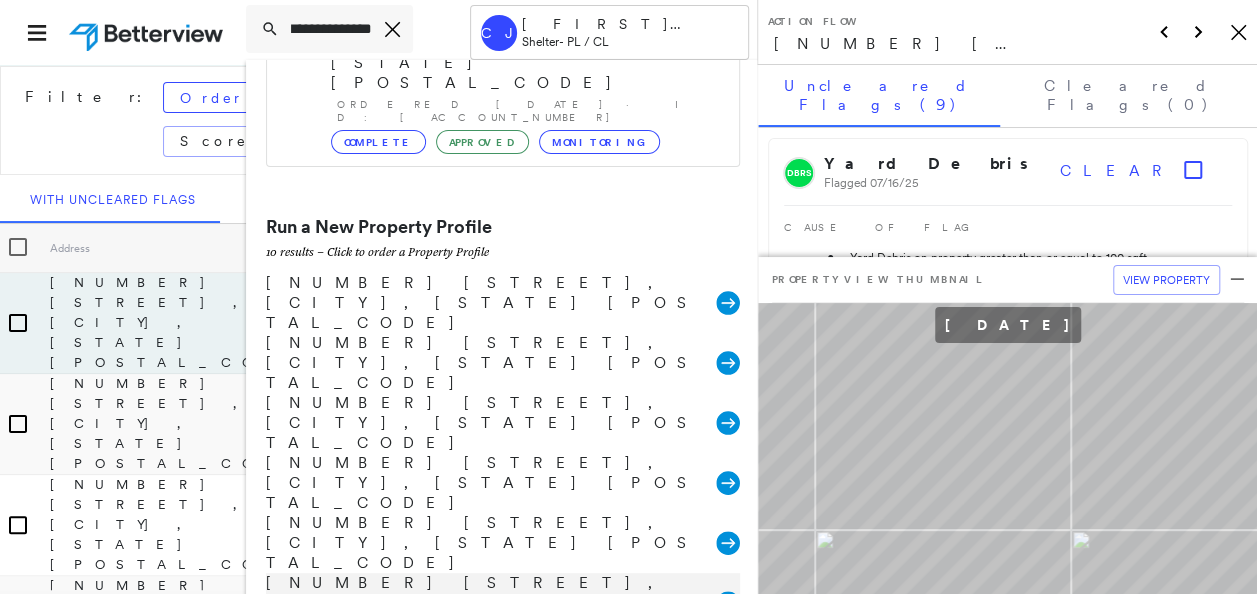 click on "[NUMBER] [STREET], [CITY], [STATE] [POSTAL_CODE] Group Created with Sketch." at bounding box center (503, 603) 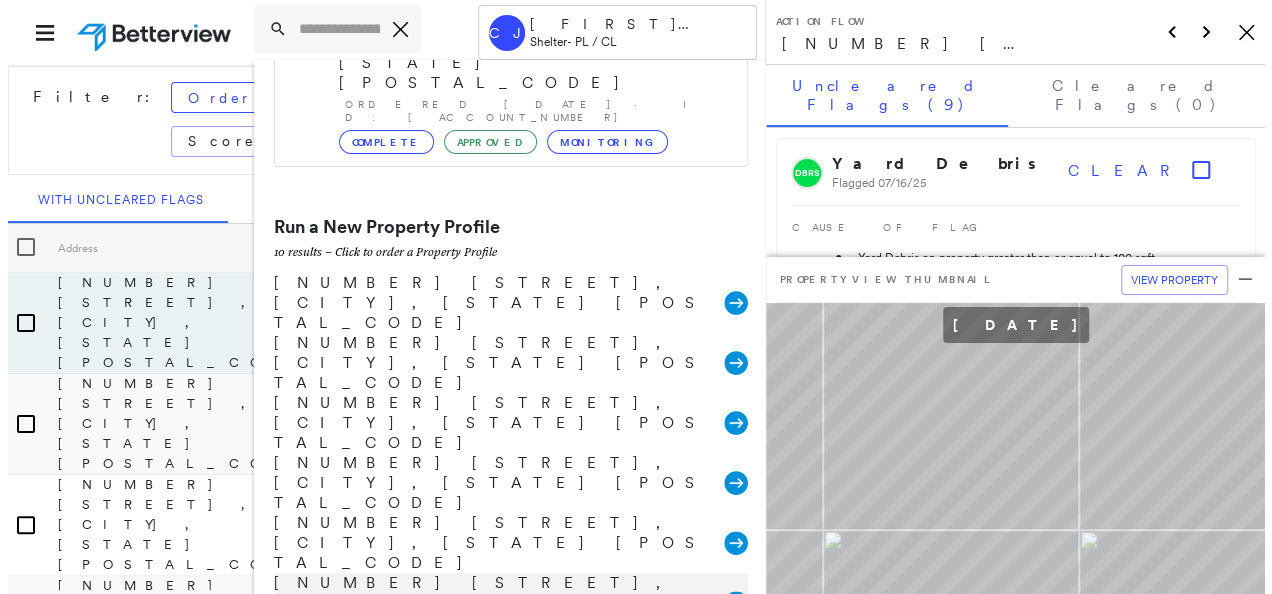 scroll, scrollTop: 0, scrollLeft: 0, axis: both 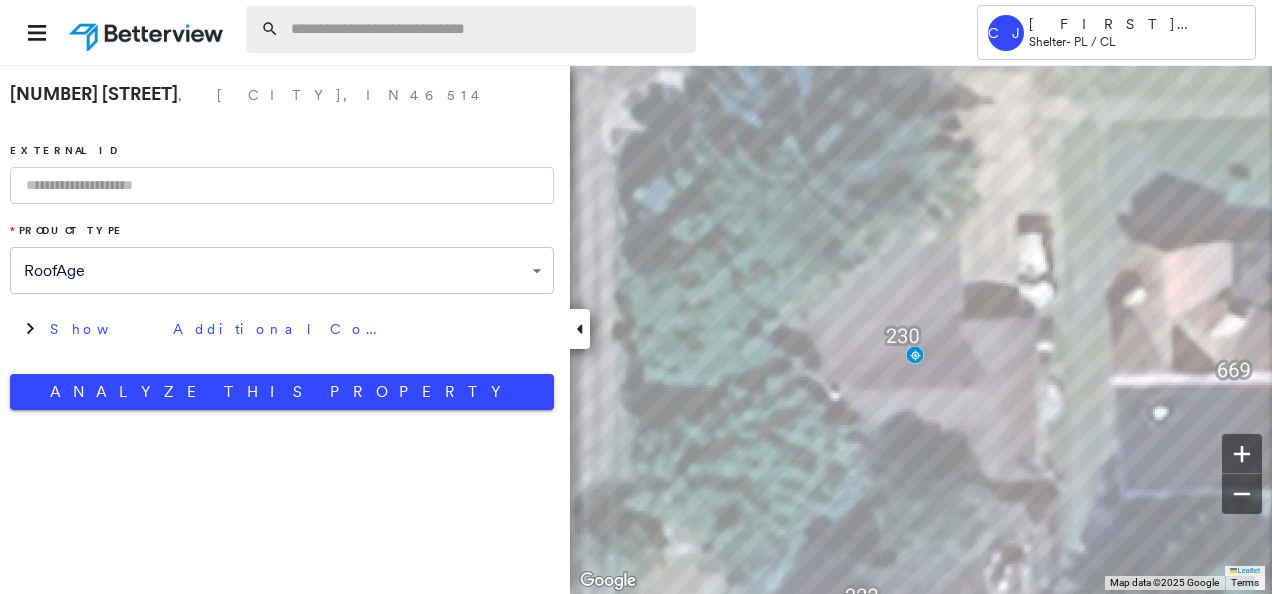 click at bounding box center [487, 29] 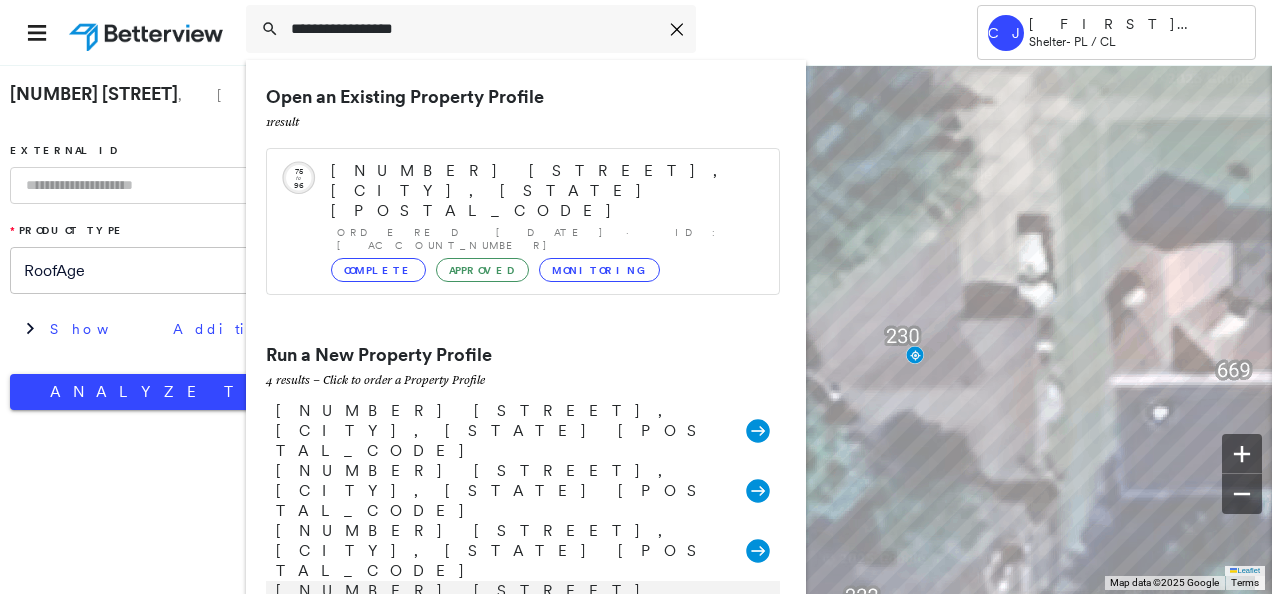 type on "**********" 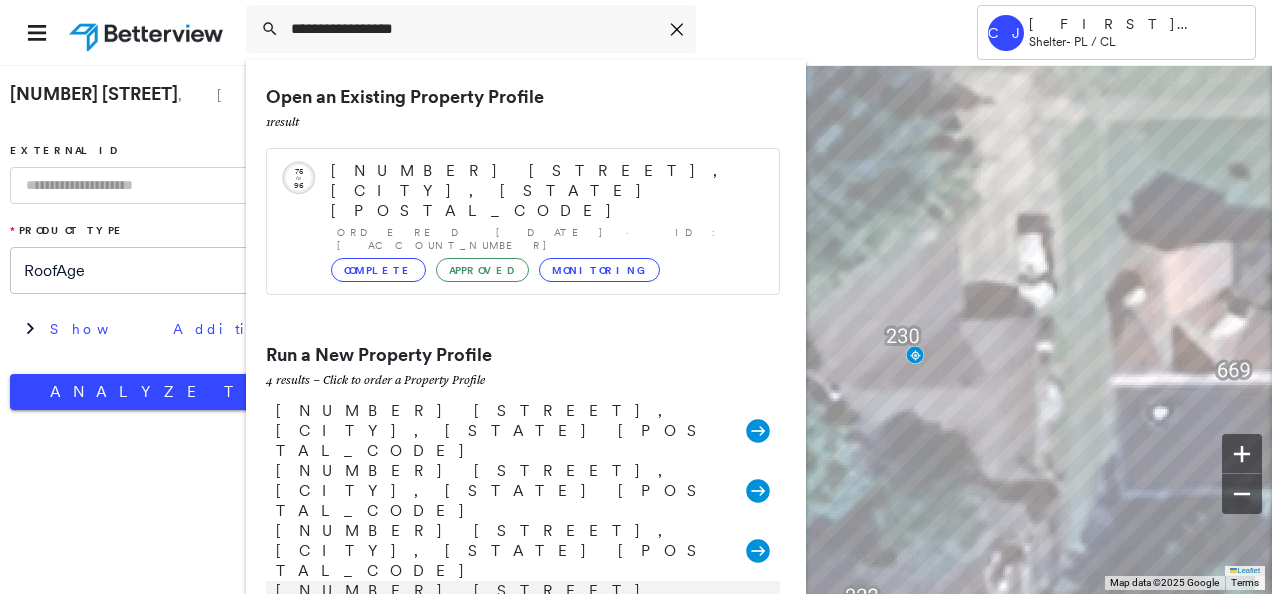 click on "[NUMBER] [STREET], [CITY], [STATE] [POSTAL_CODE]" at bounding box center [501, 611] 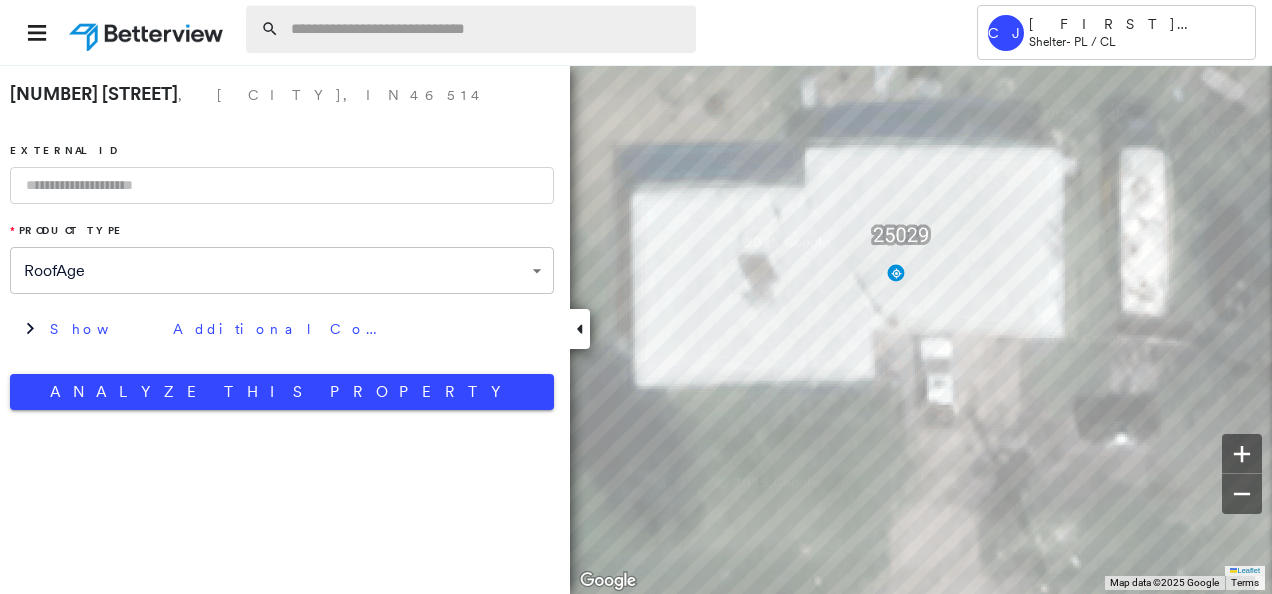 click at bounding box center (487, 29) 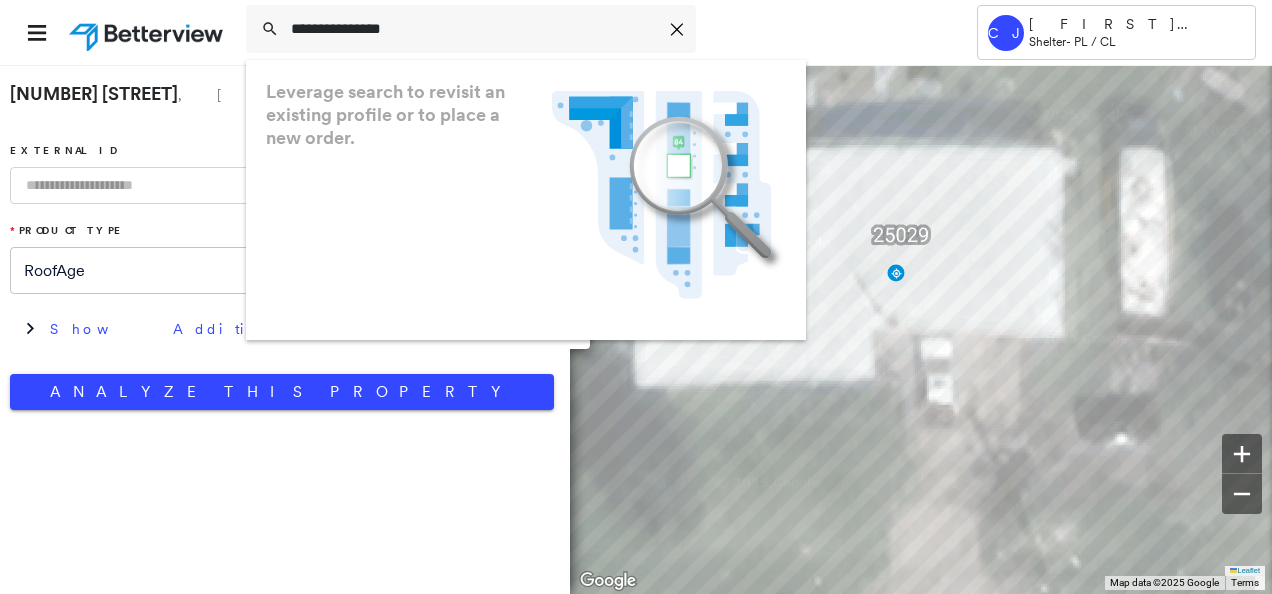 type on "**********" 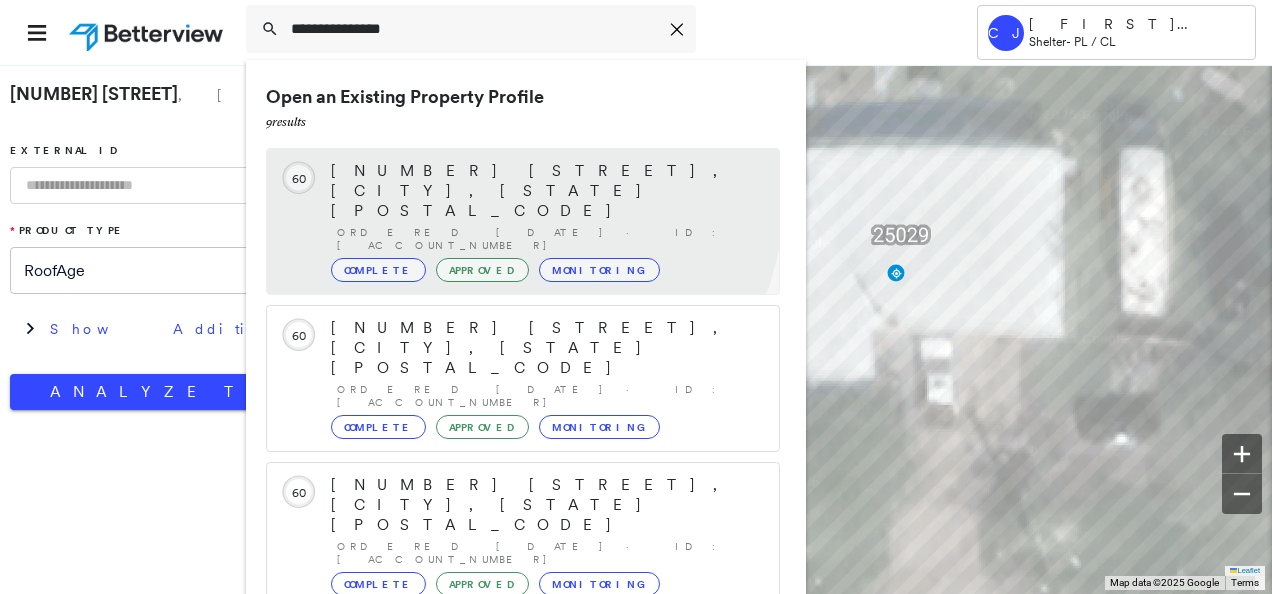 click on "[NUMBER] [STREET], [CITY], [STATE] [POSTAL_CODE]" at bounding box center [545, 191] 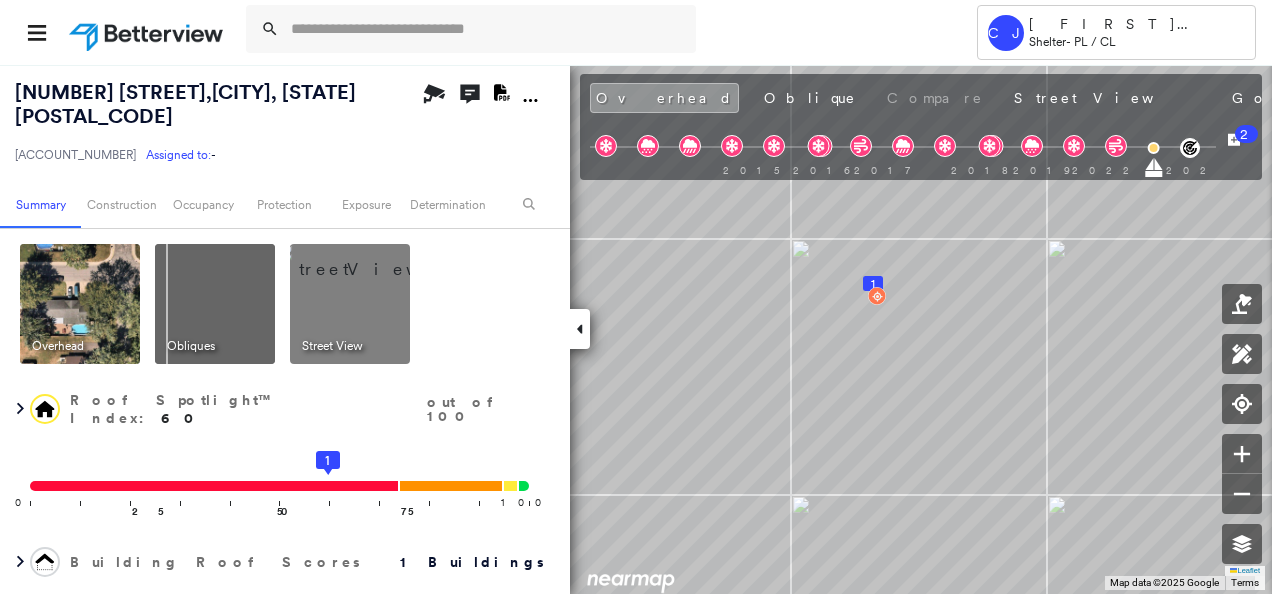 click at bounding box center [80, 304] 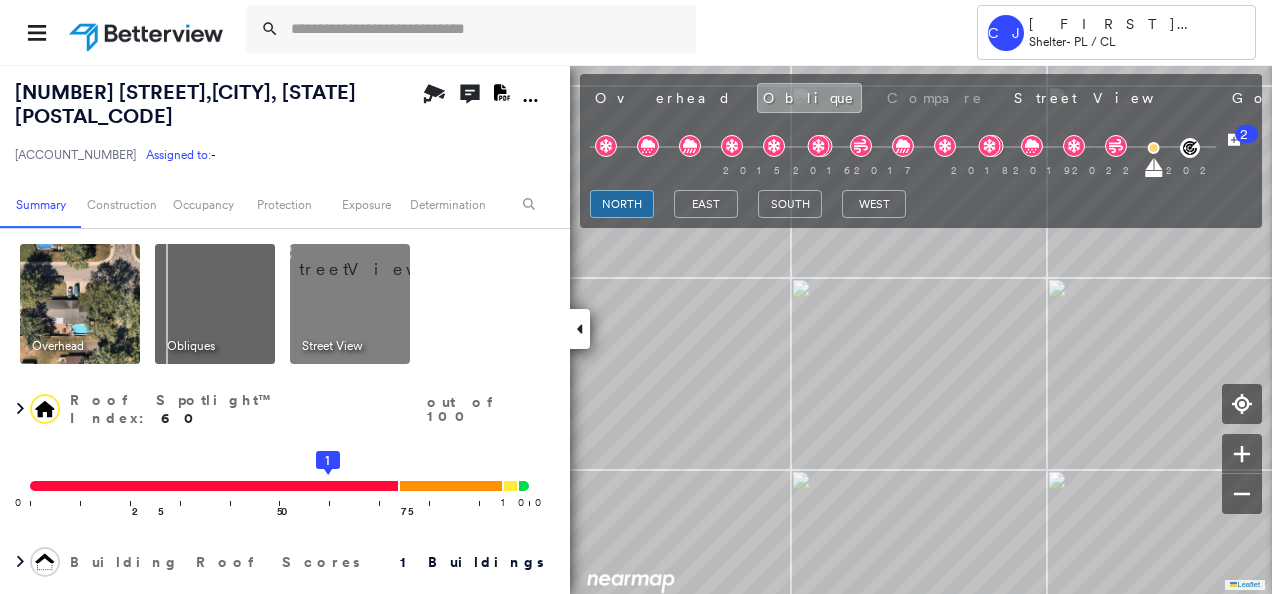 click at bounding box center [374, 259] 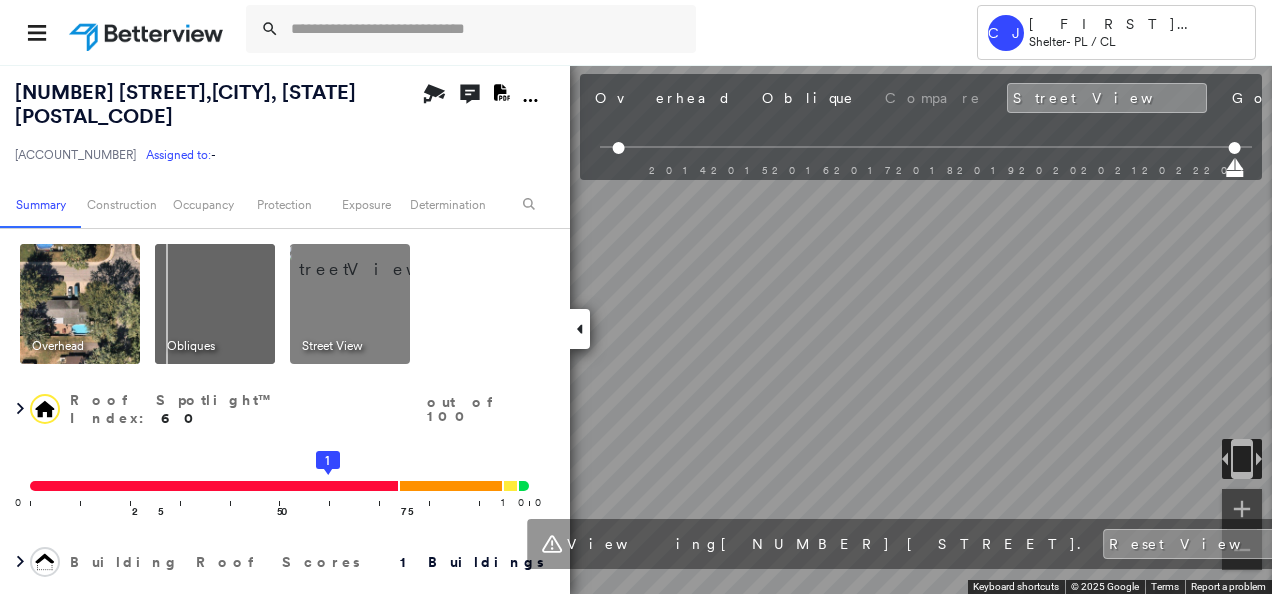 click on "Tower CJ Christy Johnson Shelter  -   PL / CL [NUMBER] [STREET]  , [CITY], [STATE] [POSTAL_CODE] [ACCOUNT_NUMBER] Assigned to:  - Assigned to:  - [ACCOUNT_NUMBER] Assigned to:  - Open Comments Download PDF Report Summary Construction Occupancy Protection Exposure Determination Overhead Obliques Street View Roof Spotlight™ Index :  60 out of 100 0 100 25 50 75 1 Building Roof Scores 1 Buildings Policy Information :  [ACCOUNT_NUMBER] Flags :  3 (0 cleared, 3 uncleared) Construction Roof Spotlights :  Zinc Staining, Staining, Tile or Shingle Staining, Overhang, Vent Property Features :  Wooden Decking, Patio Furniture, Pool, Road (Drivable Surface), Concrete Area and 4 more Roof Size & Shape :  1 building  - Gable | Asphalt Shingle BuildZoom - Building Permit Data and Analysis Occupancy Place Detail Protection Exposure Fire Path FEMA Risk Index Wind Claim Predictor: Most Risky 1   out of  5 Wildfire Additional Perils Tree Fall Risk:  Present   Determination Flags :  3 (0 cleared, 3 uncleared) Uncleared Flags (3) Clear 2" at bounding box center [636, 297] 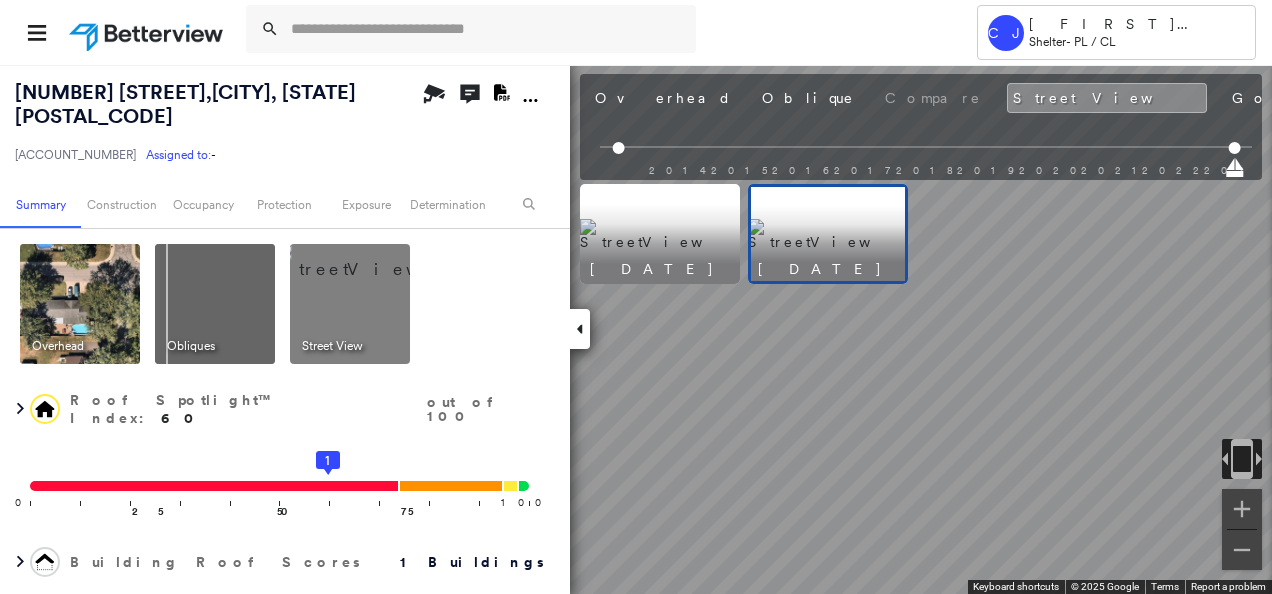 click at bounding box center (660, 234) 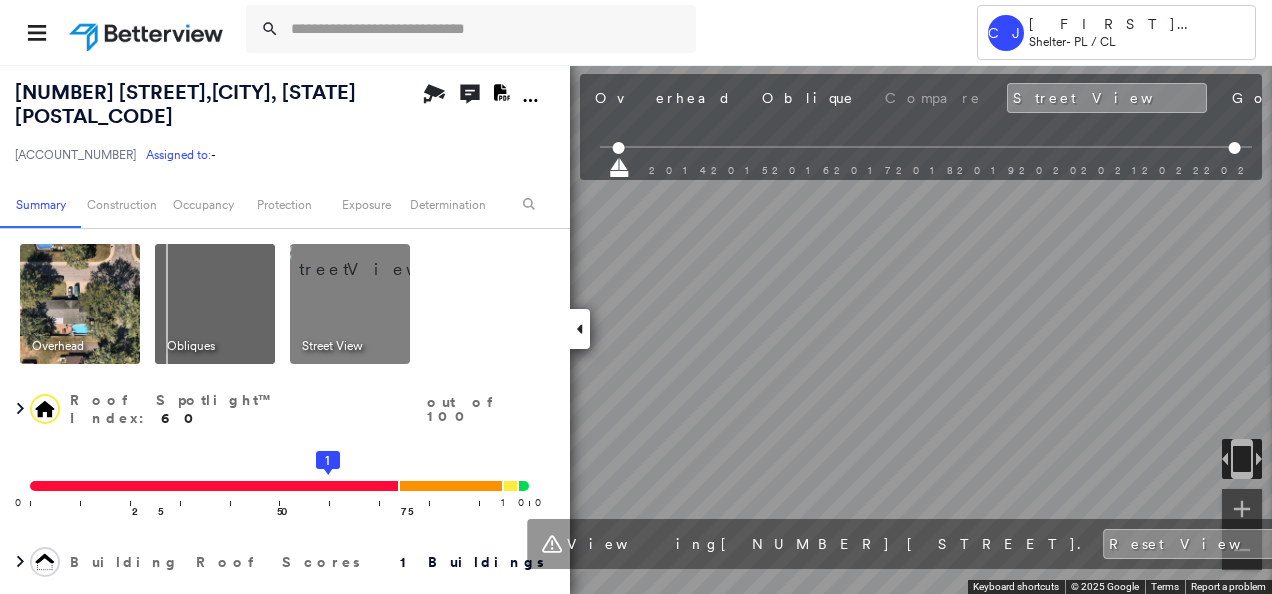 click at bounding box center (80, 304) 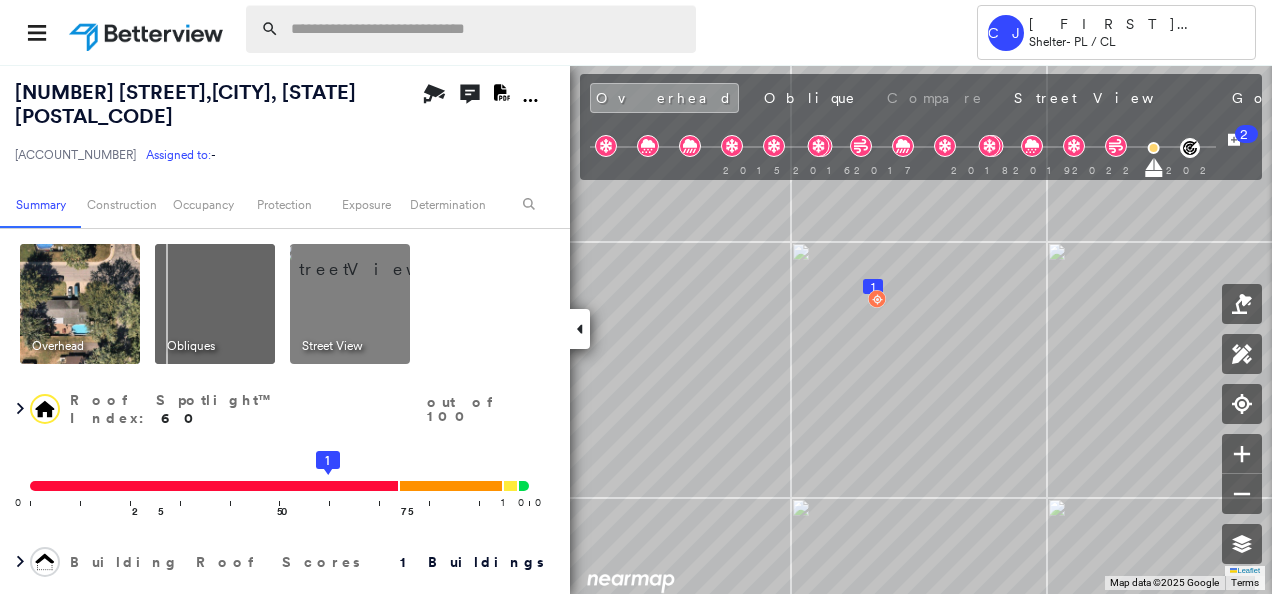 click at bounding box center [487, 29] 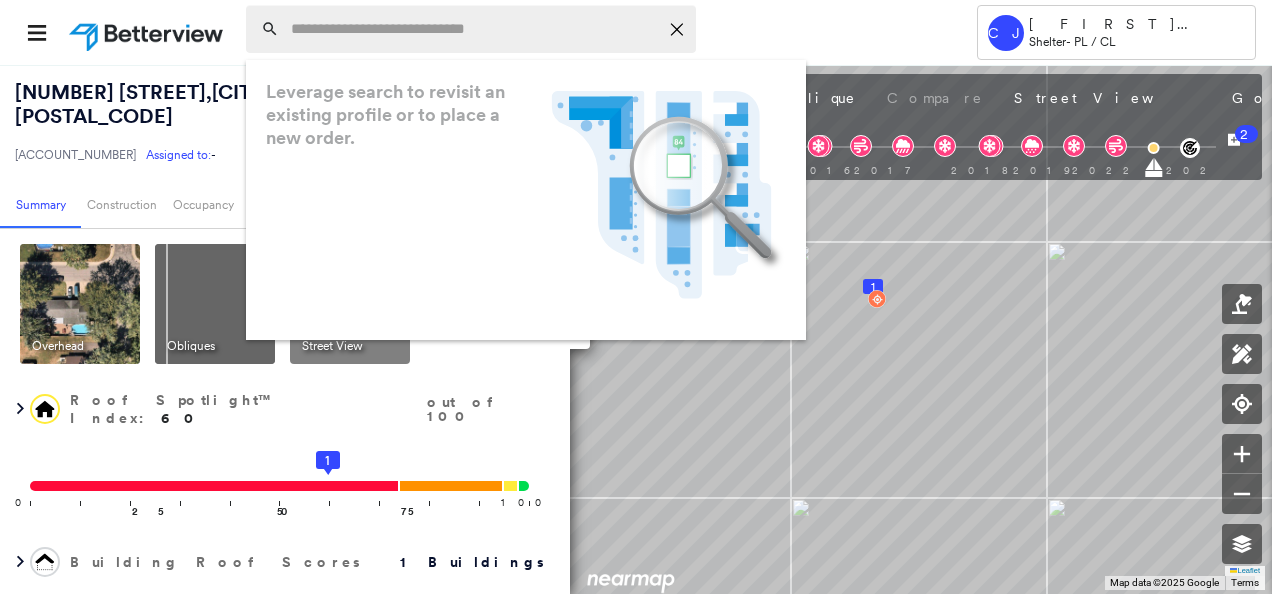 click at bounding box center (474, 29) 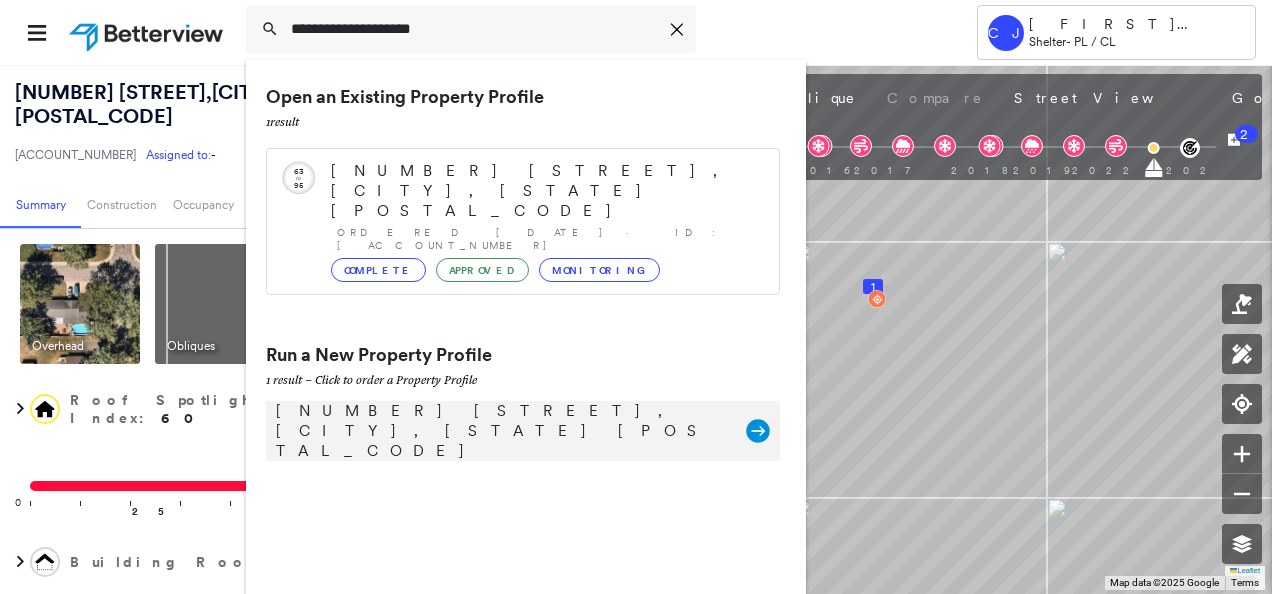 type on "**********" 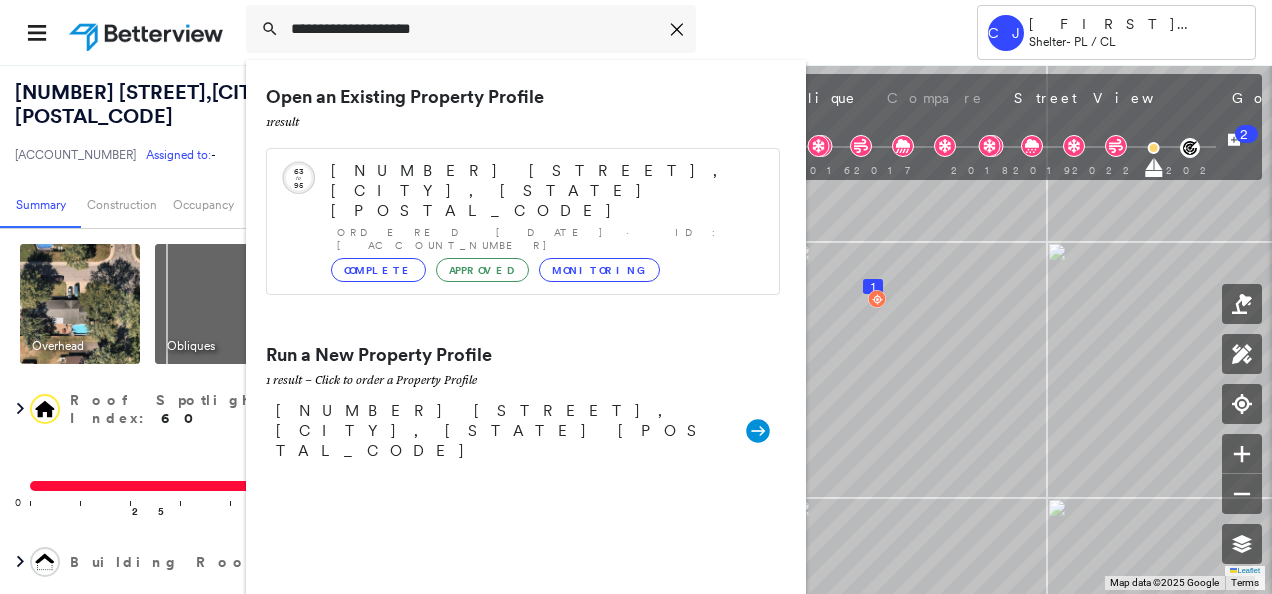 click on "[NUMBER] [STREET], [CITY], [STATE] [POSTAL_CODE]" at bounding box center [501, 431] 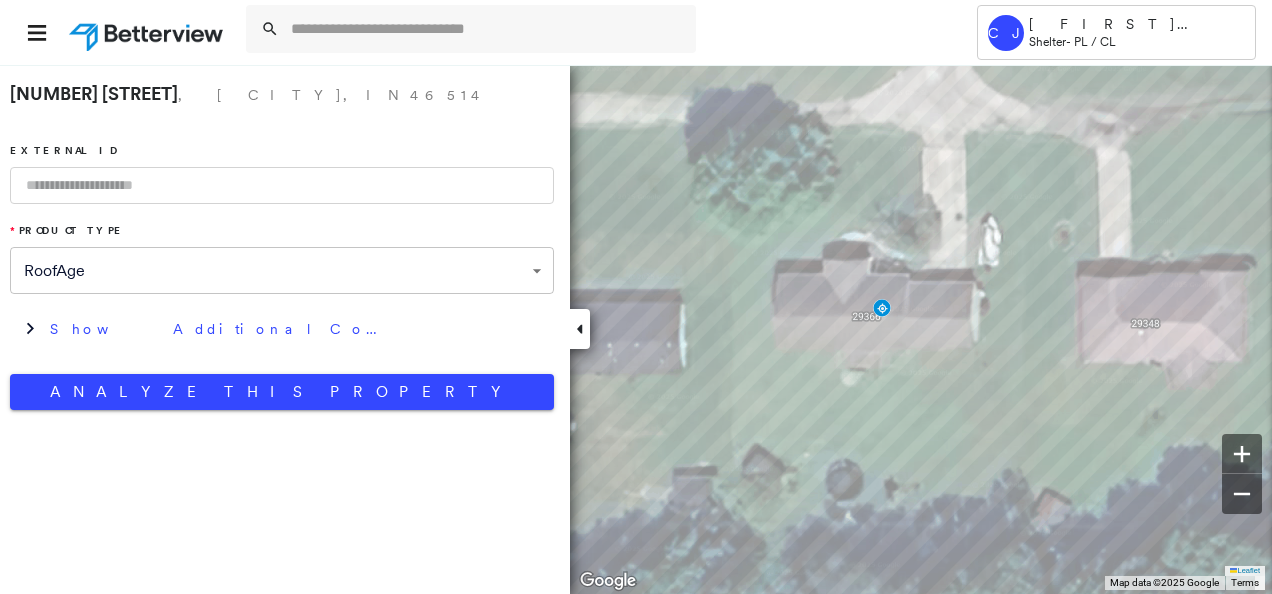 click on "**********" at bounding box center (636, 297) 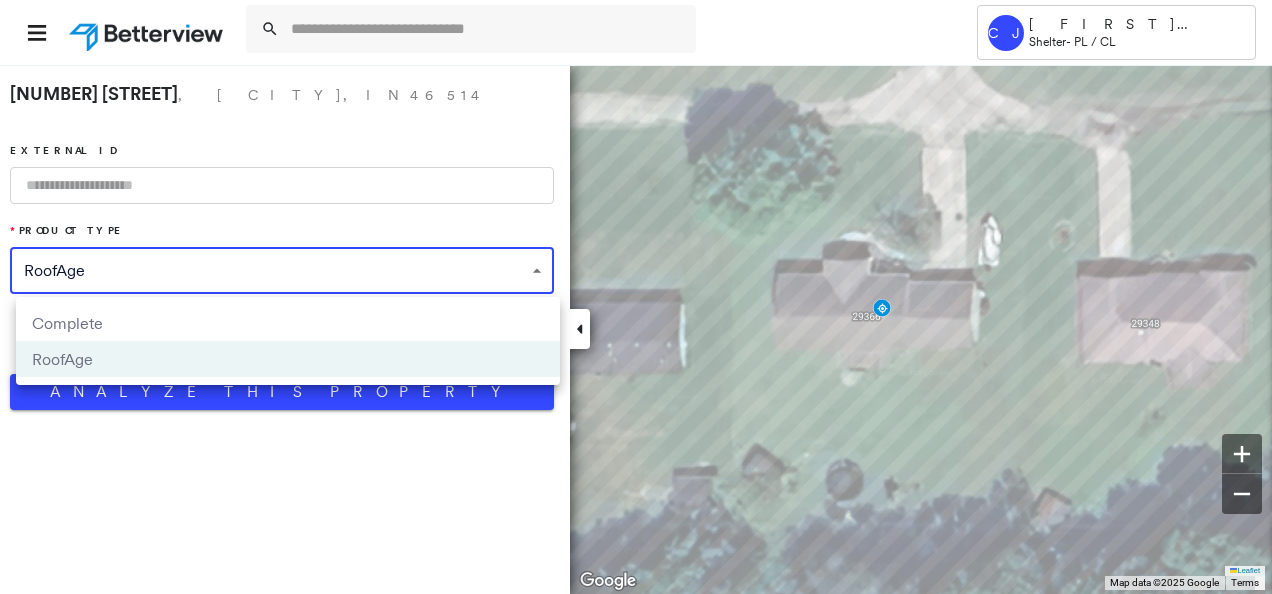 click at bounding box center (636, 297) 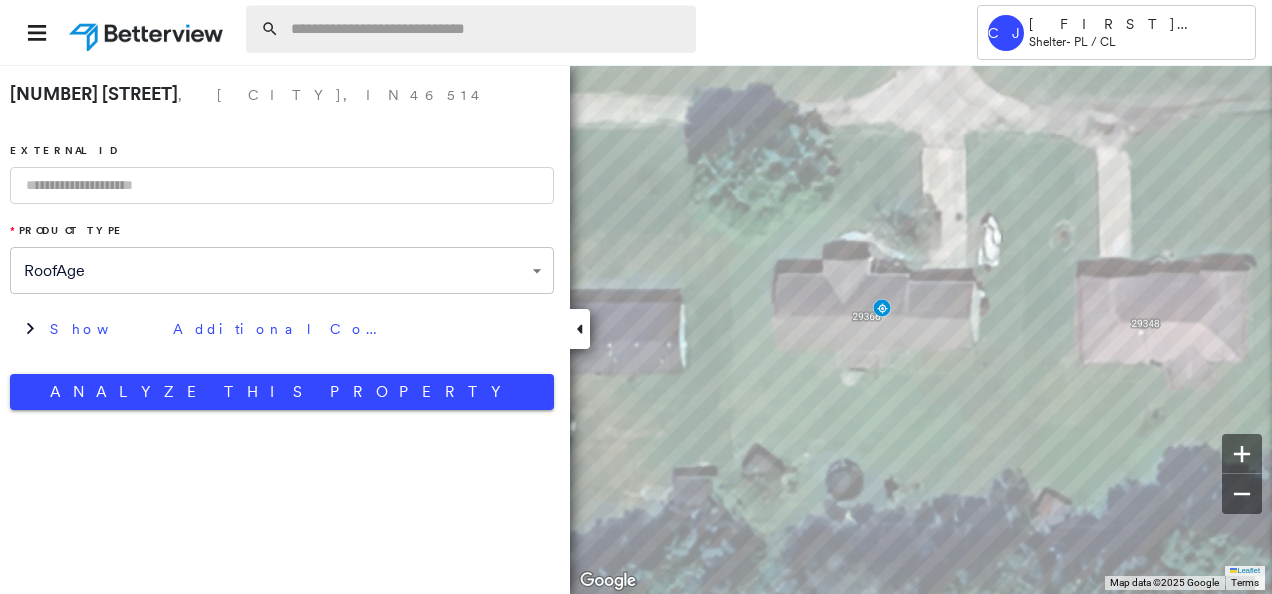 click at bounding box center (487, 29) 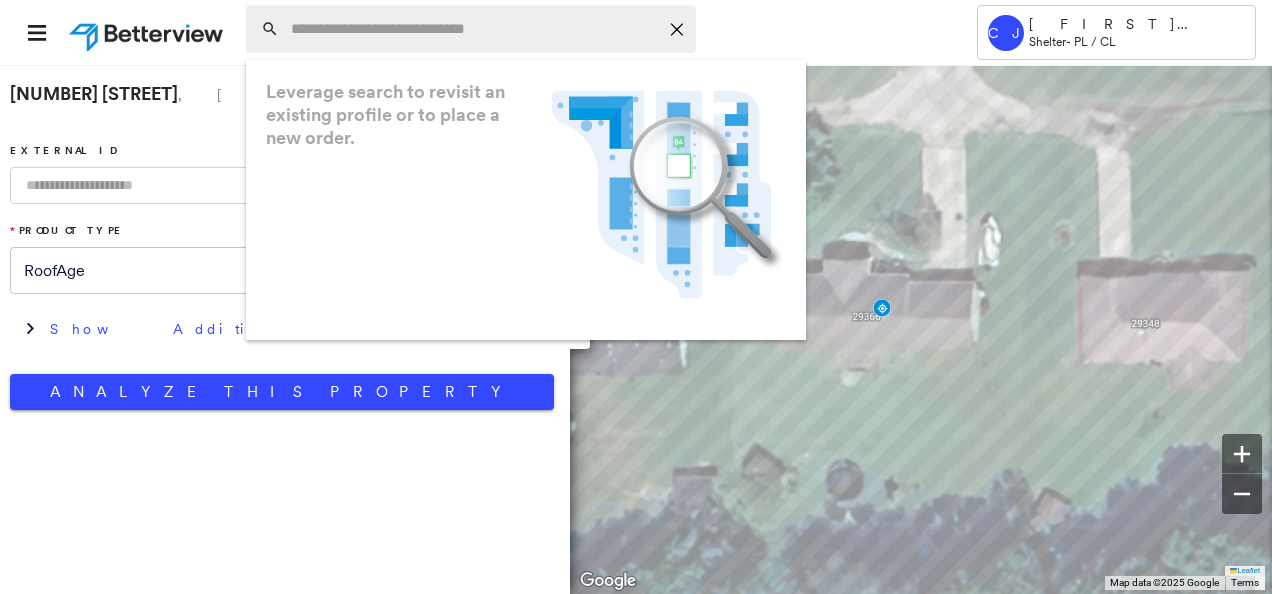 paste on "**********" 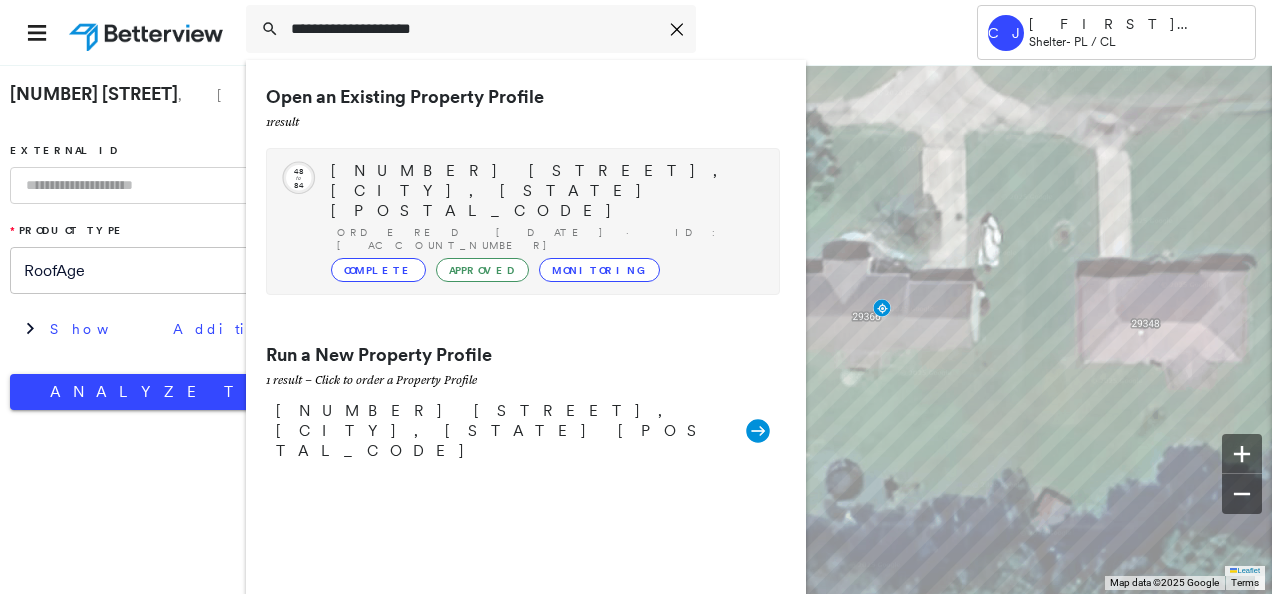 type on "**********" 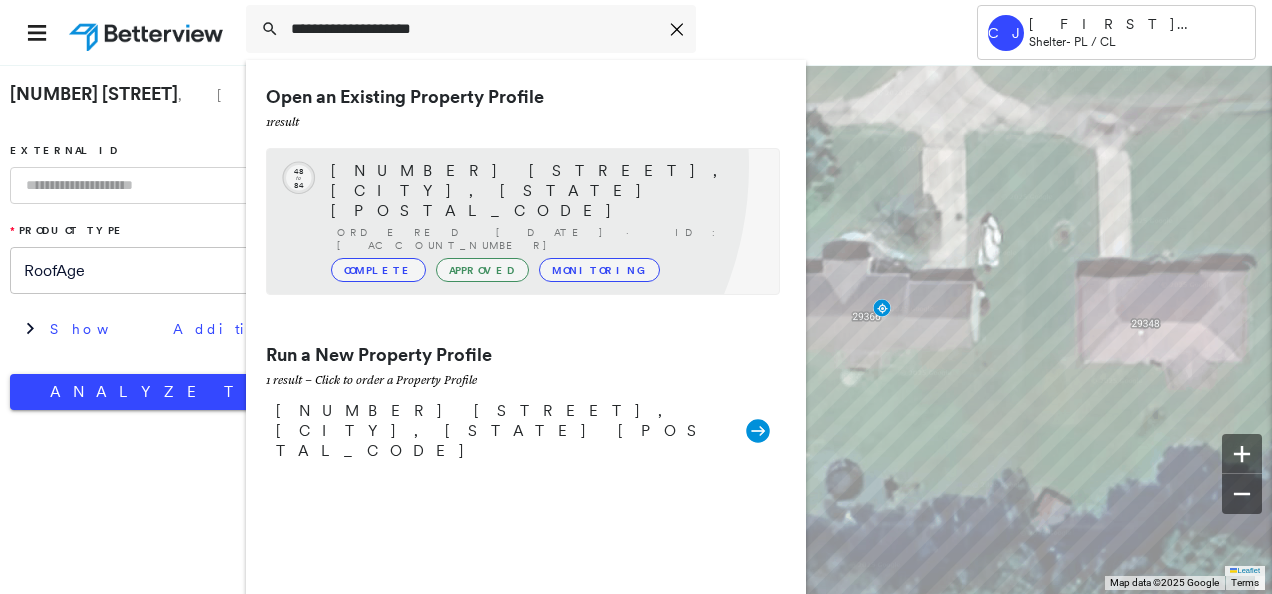 click on "[NUMBER] [STREET], [CITY], [STATE] [POSTAL_CODE]" at bounding box center [545, 191] 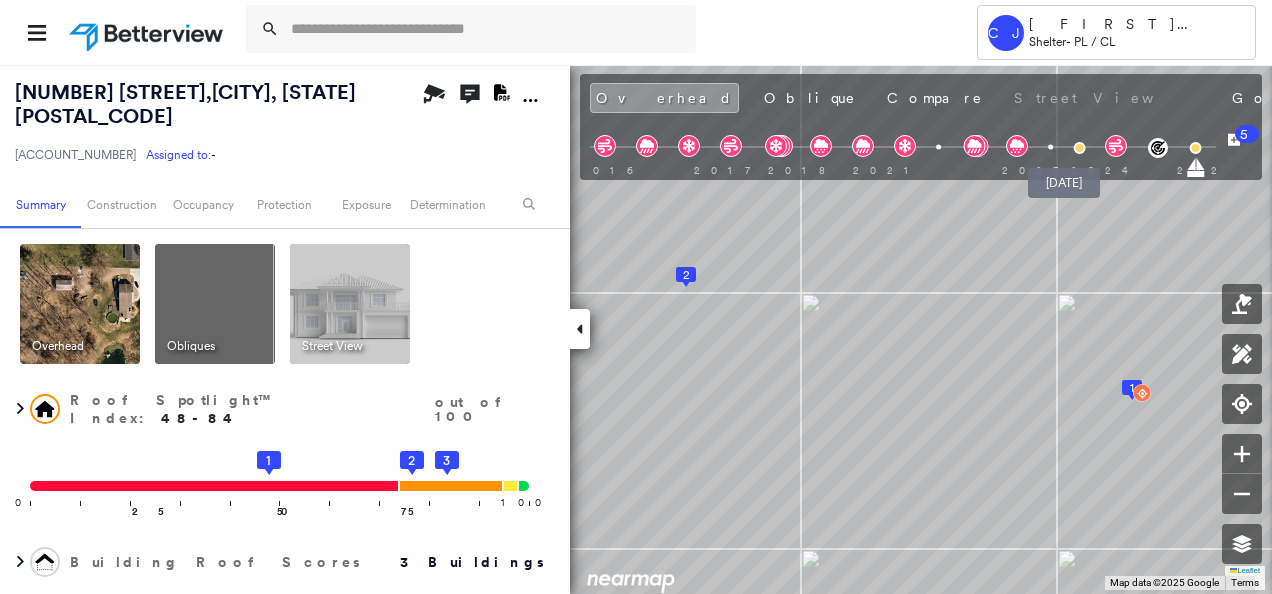 click at bounding box center [1079, 148] 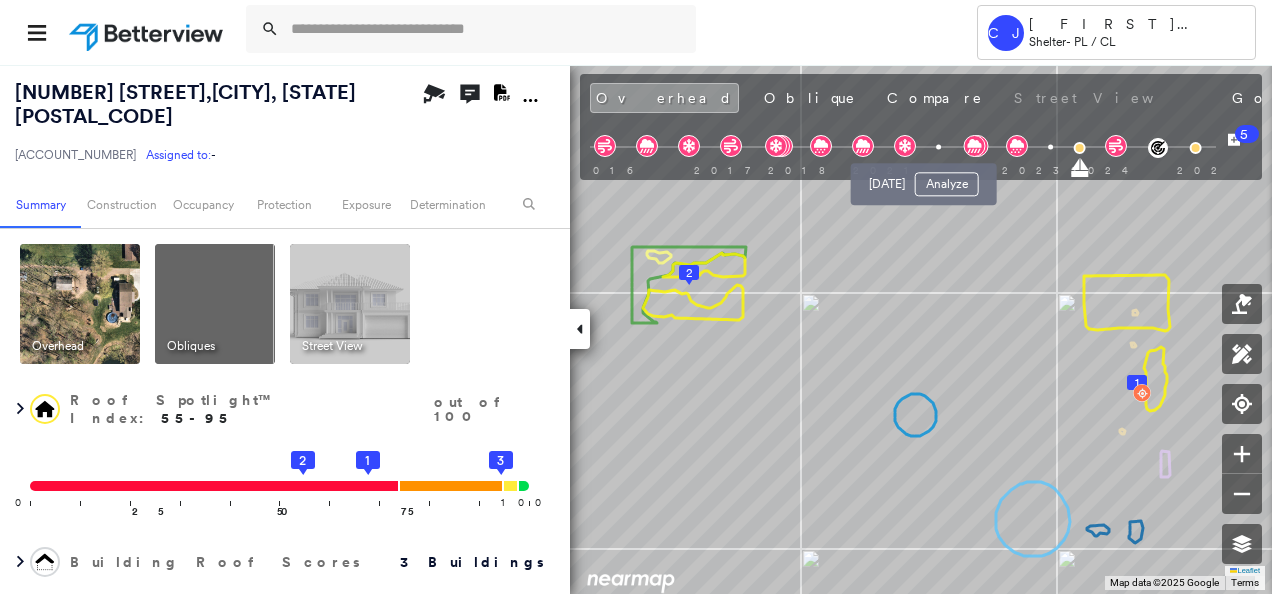 click at bounding box center [938, 147] 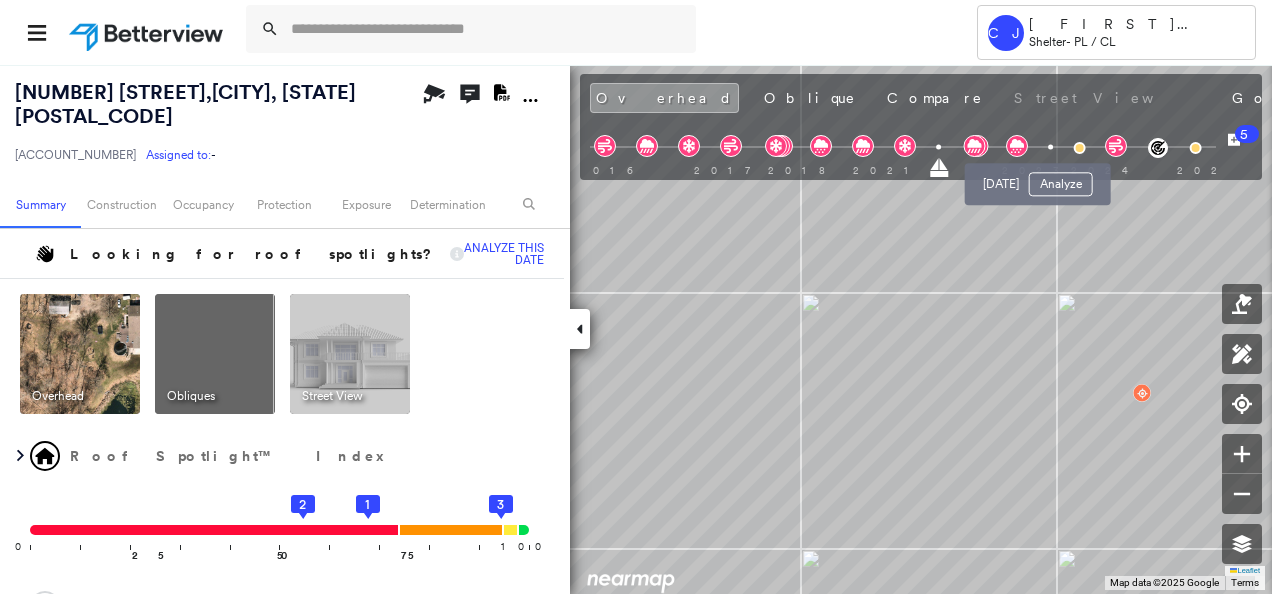 click at bounding box center [1050, 147] 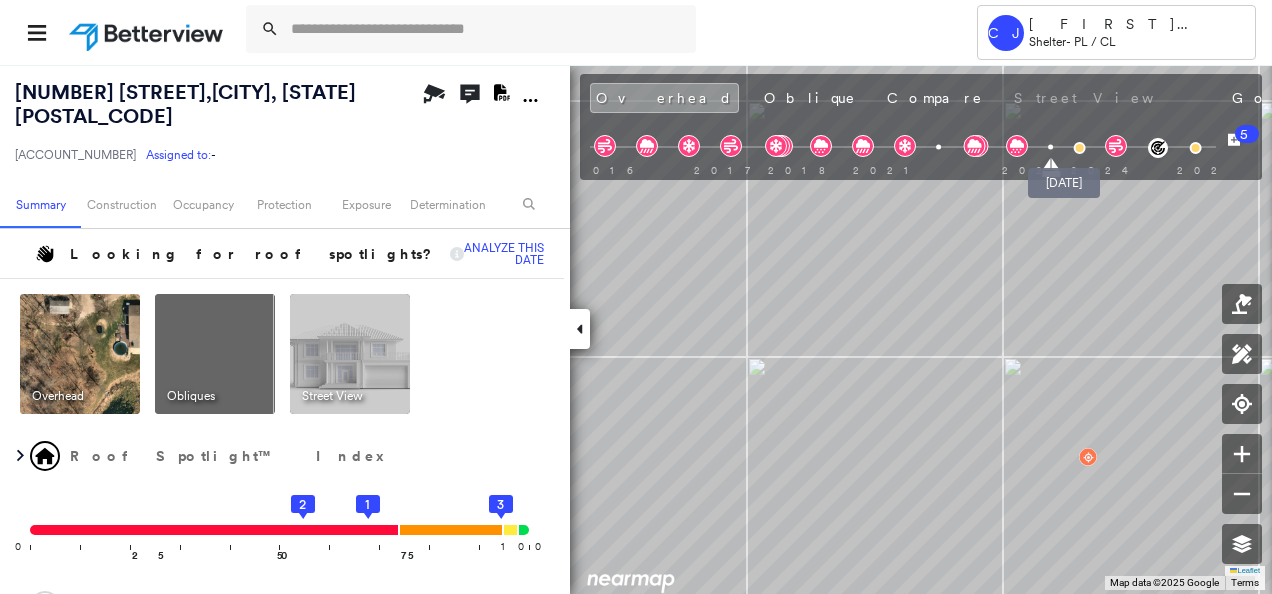 click at bounding box center (1079, 148) 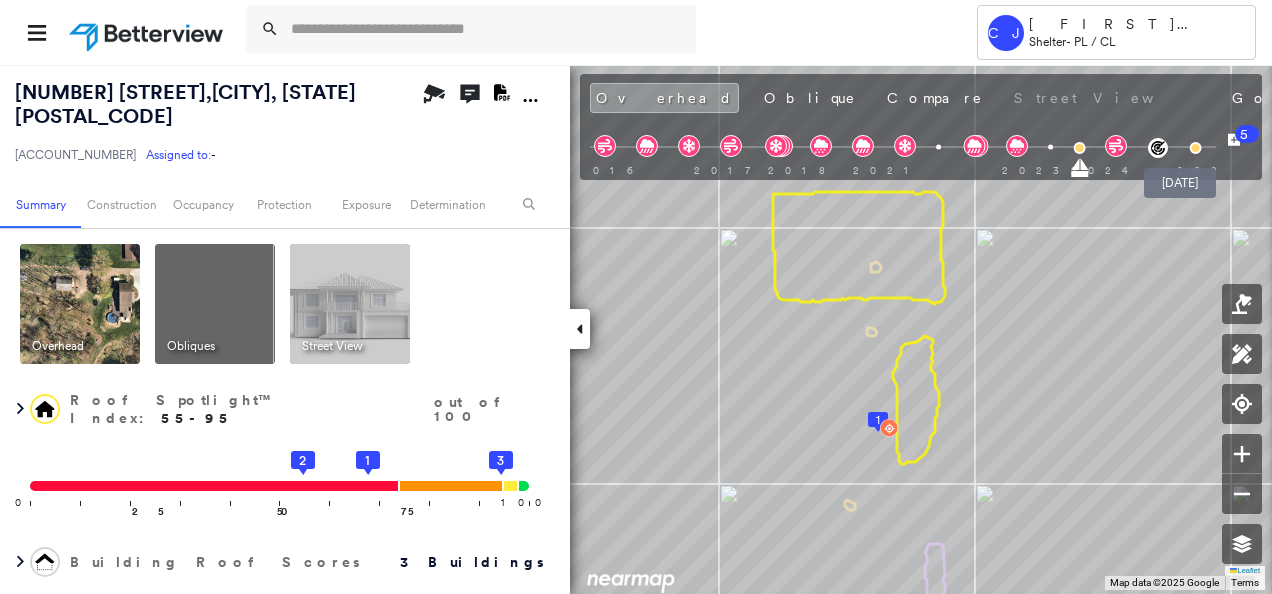 click at bounding box center (1195, 148) 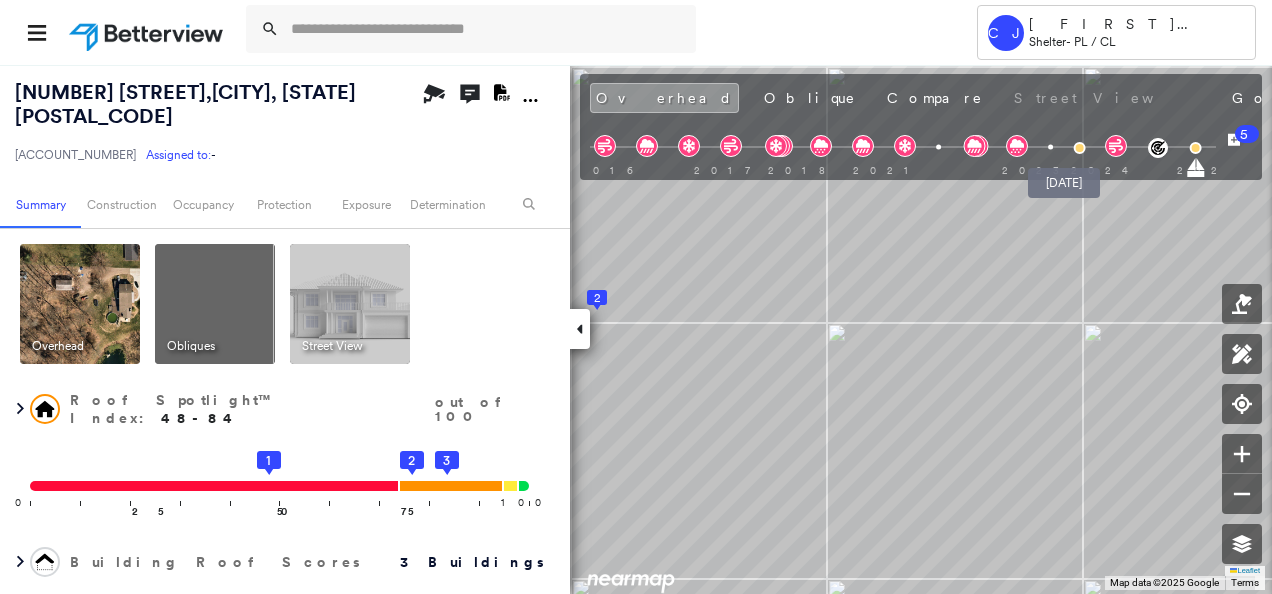 click at bounding box center [1079, 148] 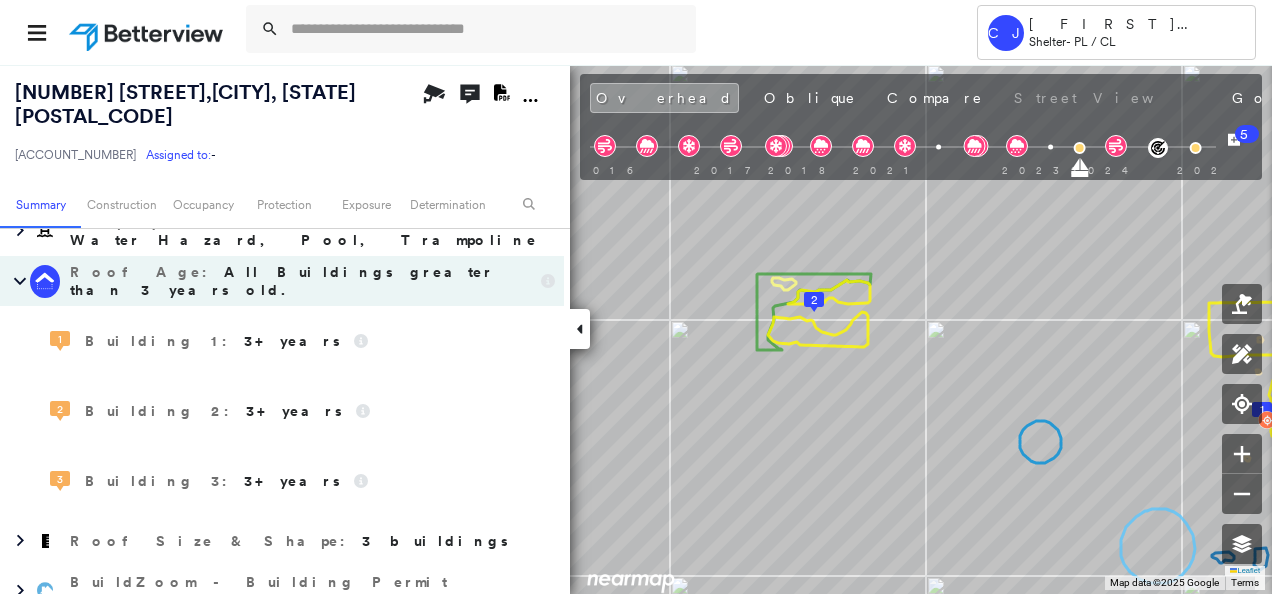 scroll, scrollTop: 566, scrollLeft: 0, axis: vertical 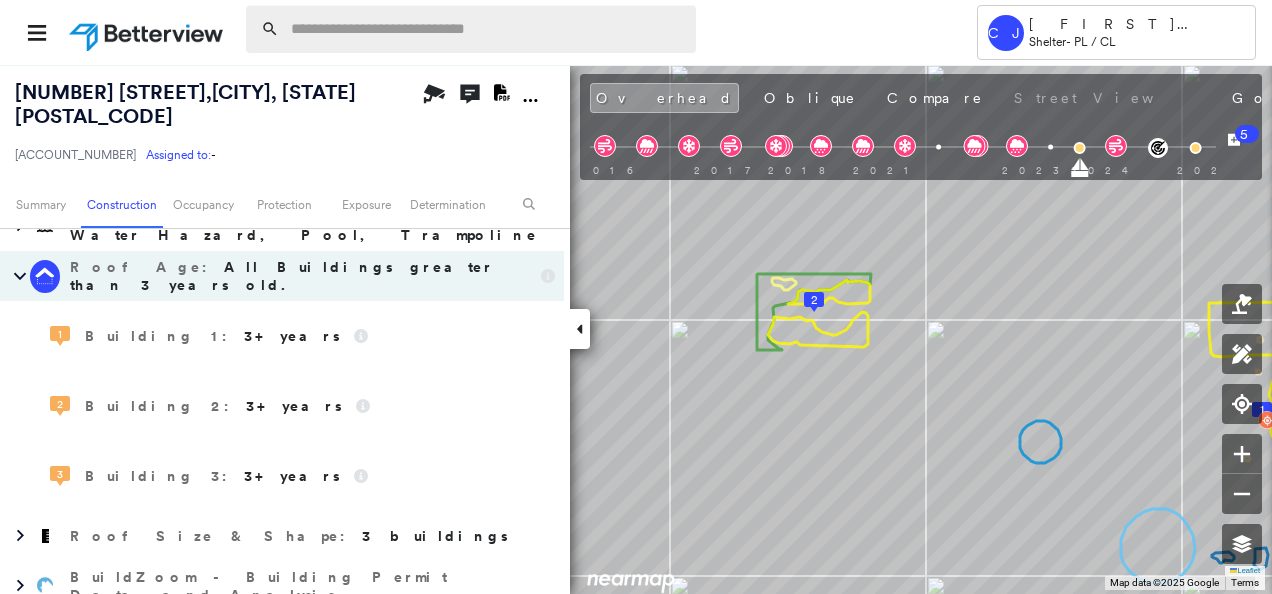 click at bounding box center [487, 29] 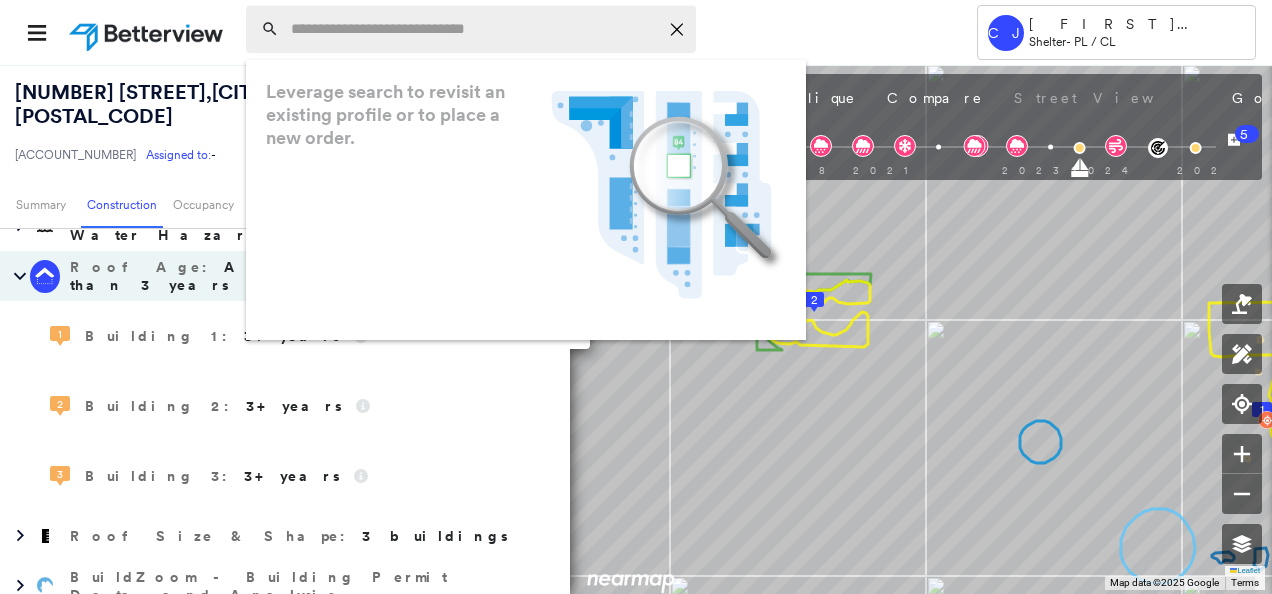 paste on "**********" 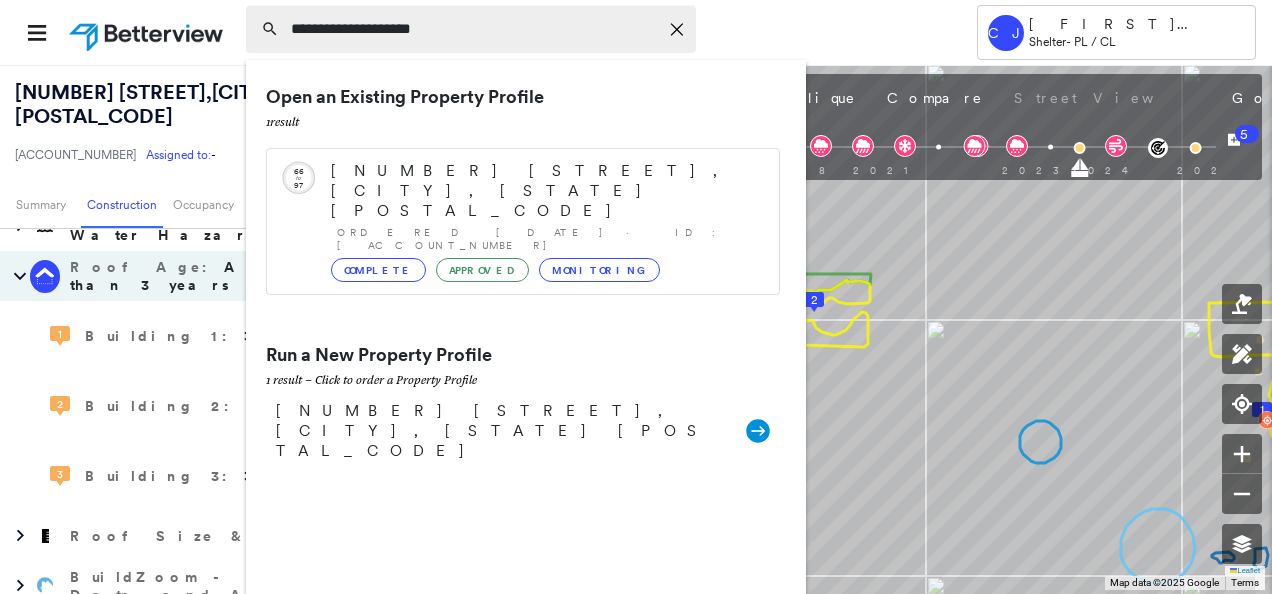 type on "**********" 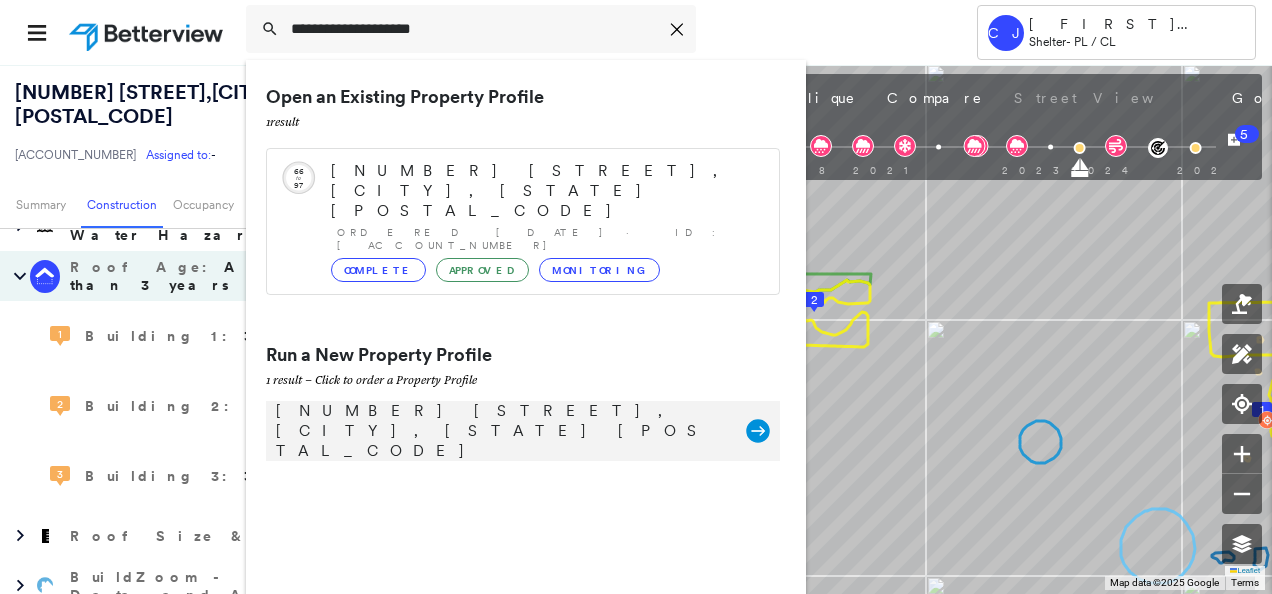 click on "[NUMBER] [STREET], [CITY], [STATE] [POSTAL_CODE]" at bounding box center (501, 431) 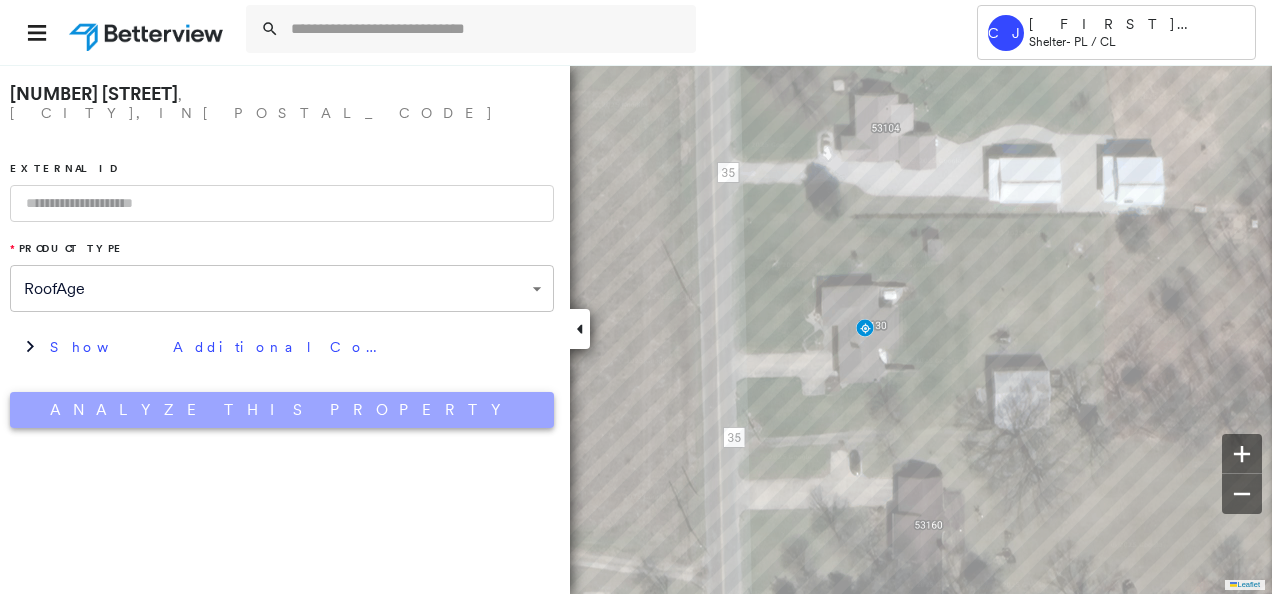 click on "Analyze This Property" at bounding box center [282, 410] 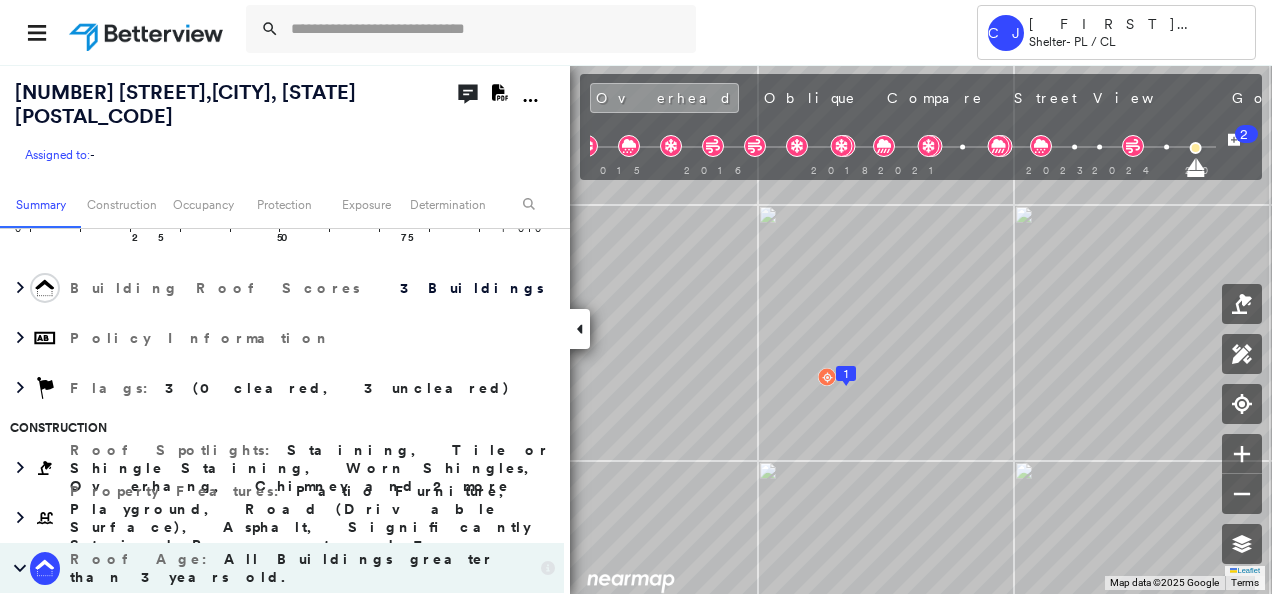 scroll, scrollTop: 300, scrollLeft: 0, axis: vertical 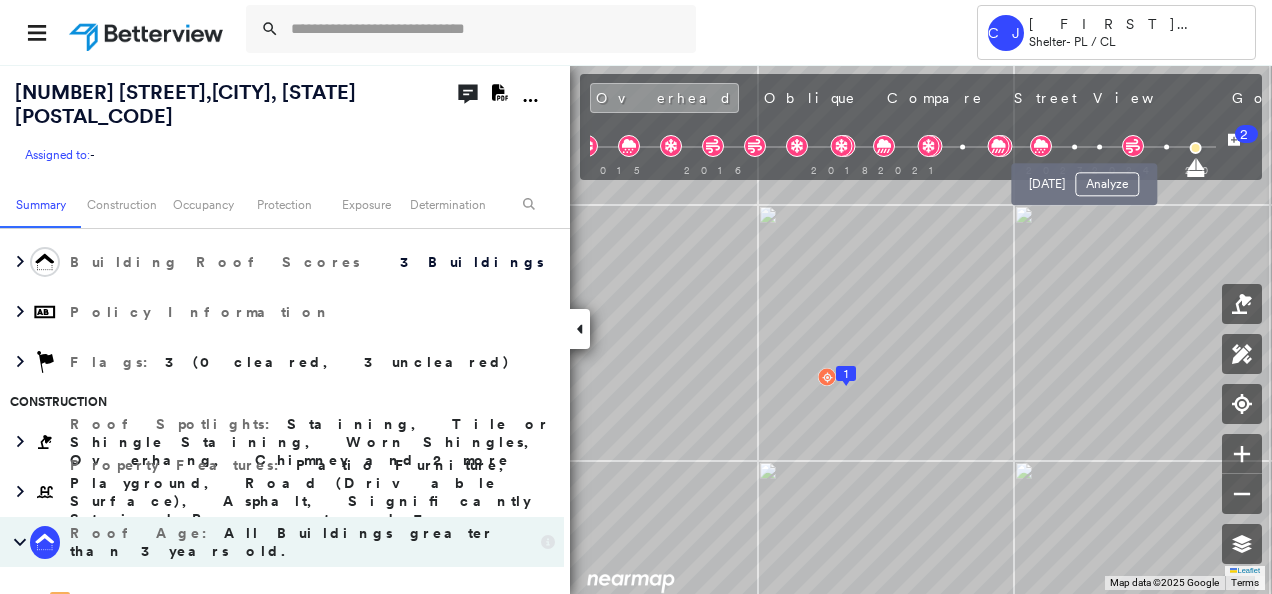 click at bounding box center (1099, 147) 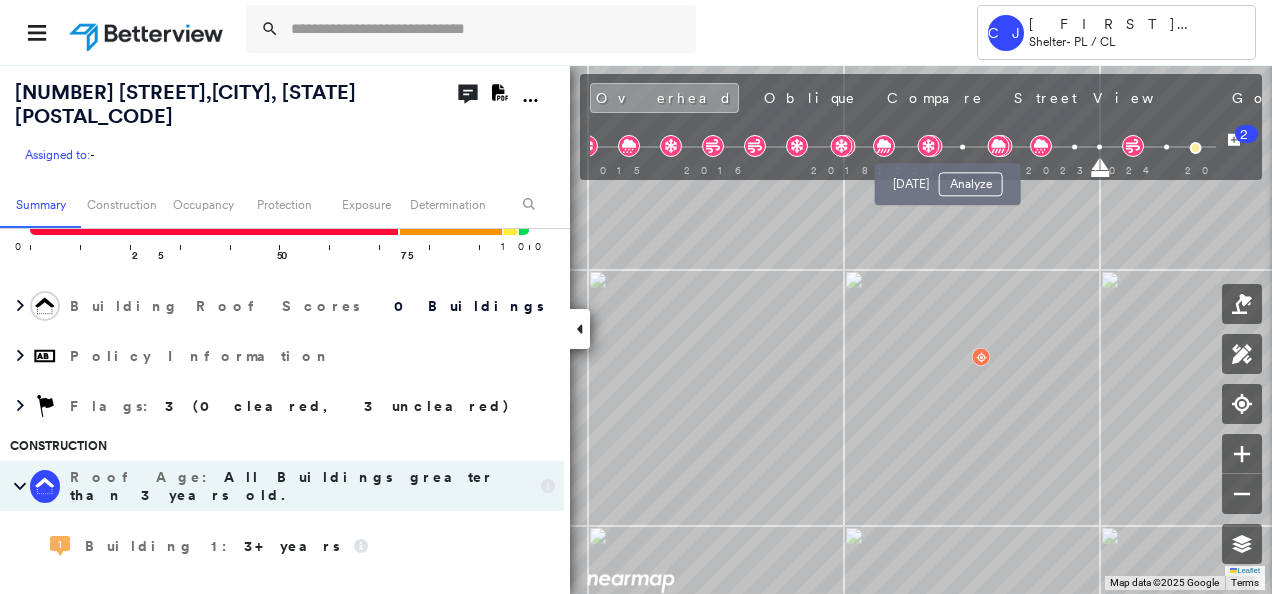 click at bounding box center [962, 147] 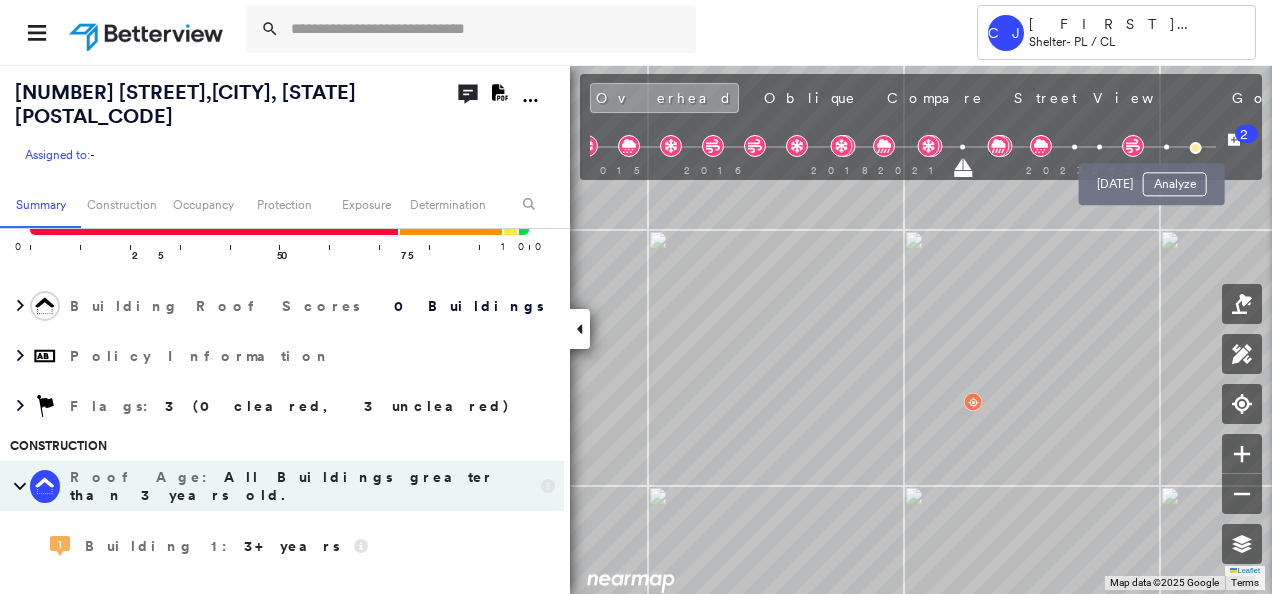 click at bounding box center (1166, 147) 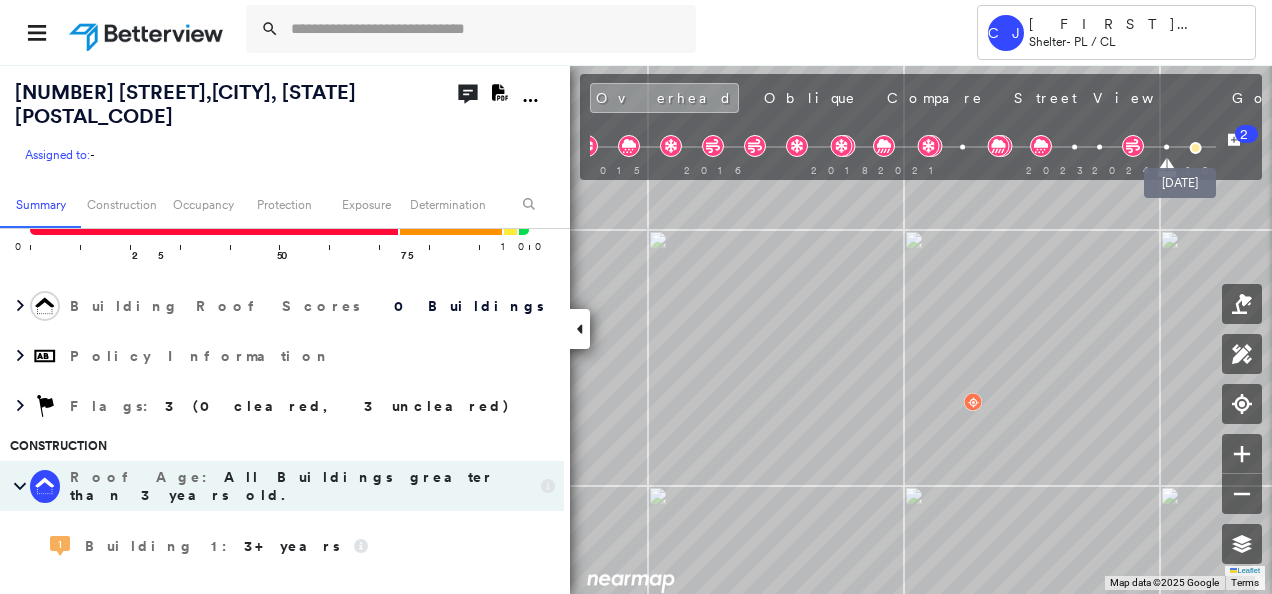 click at bounding box center [1195, 148] 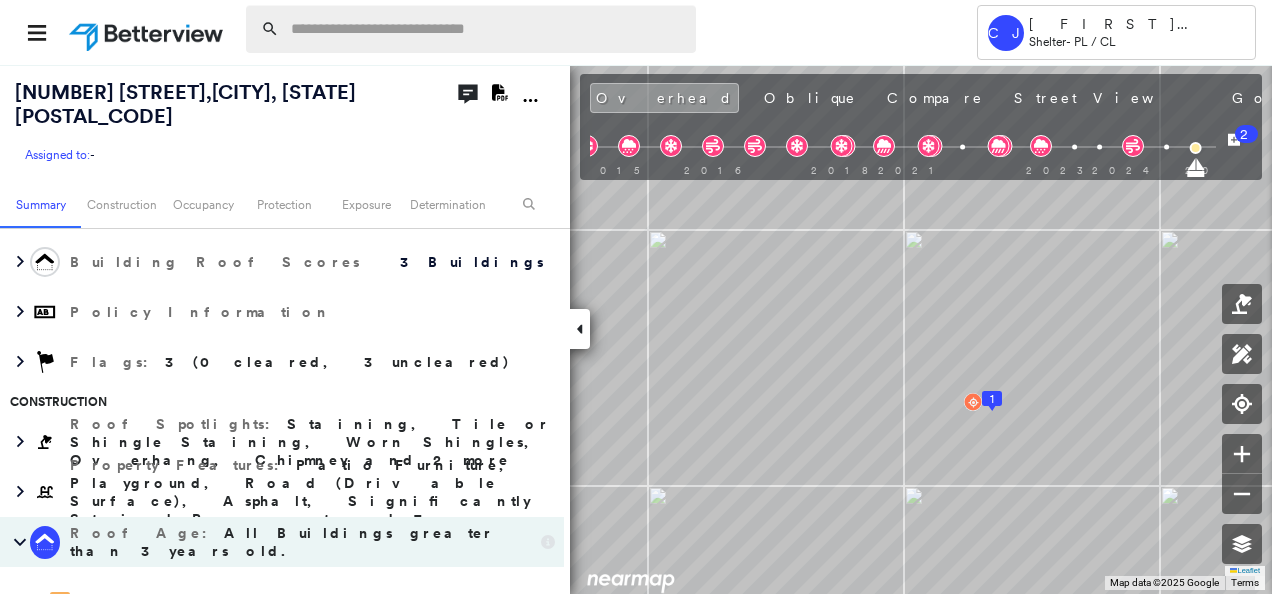 click at bounding box center [487, 29] 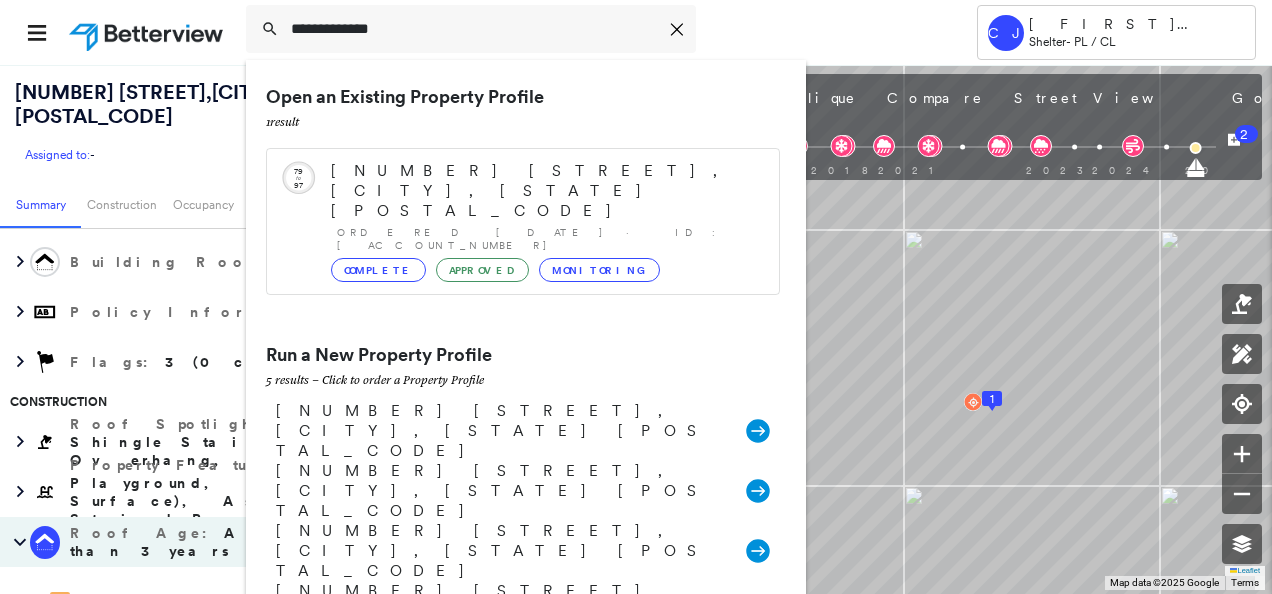 type on "**********" 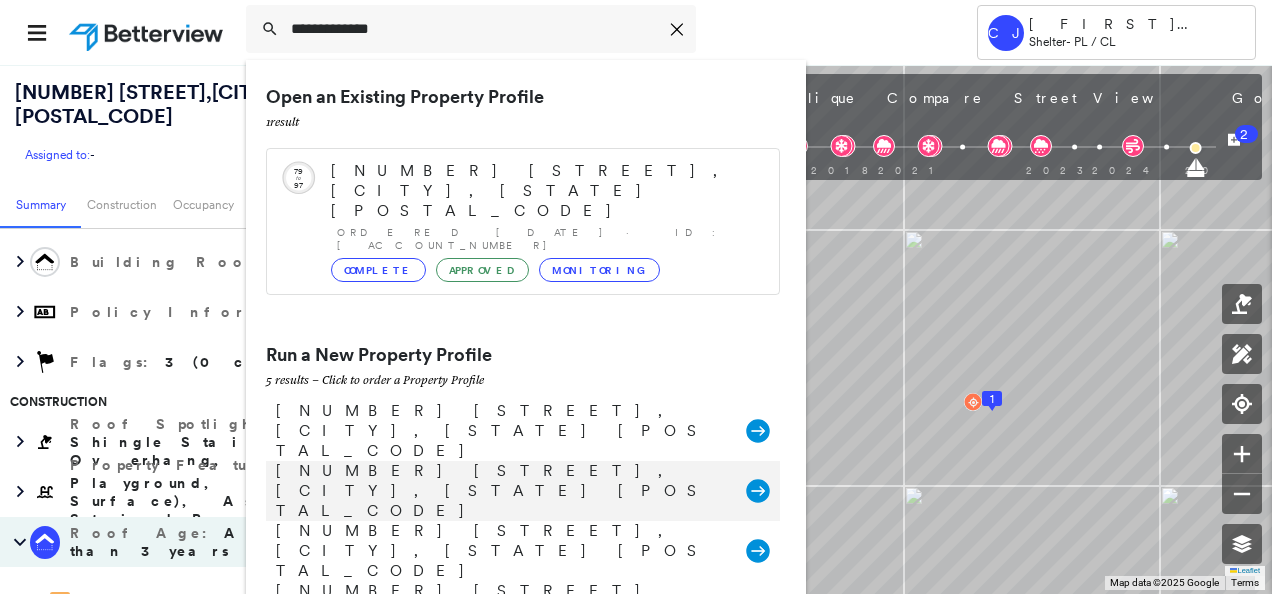 click 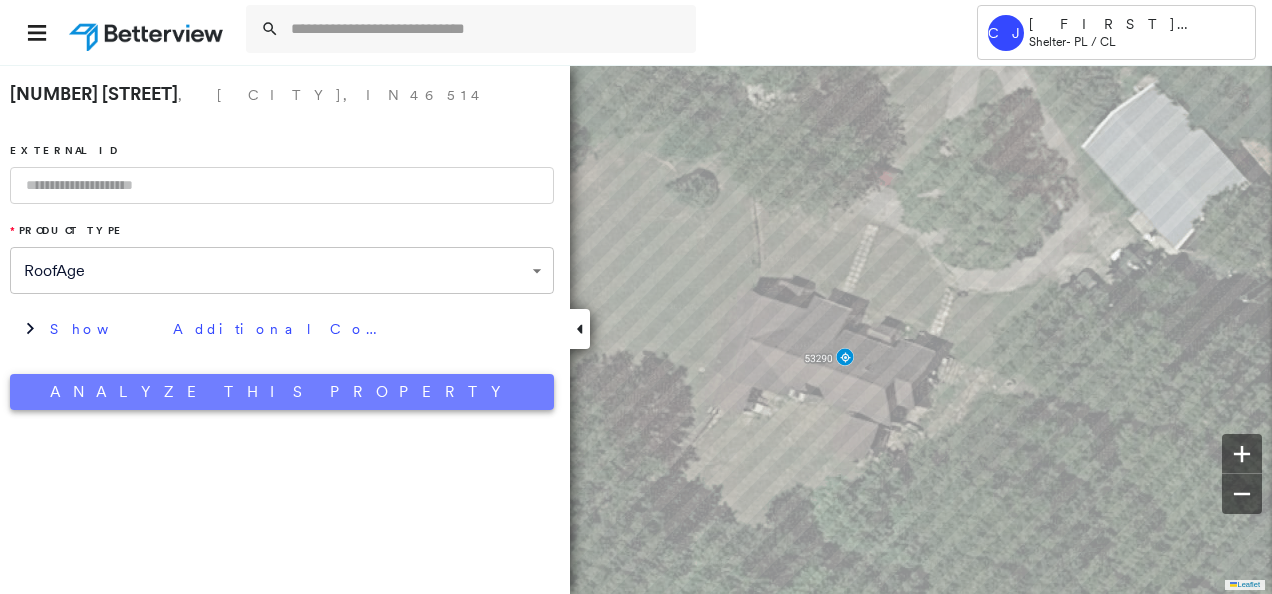 click on "Analyze This Property" at bounding box center [282, 392] 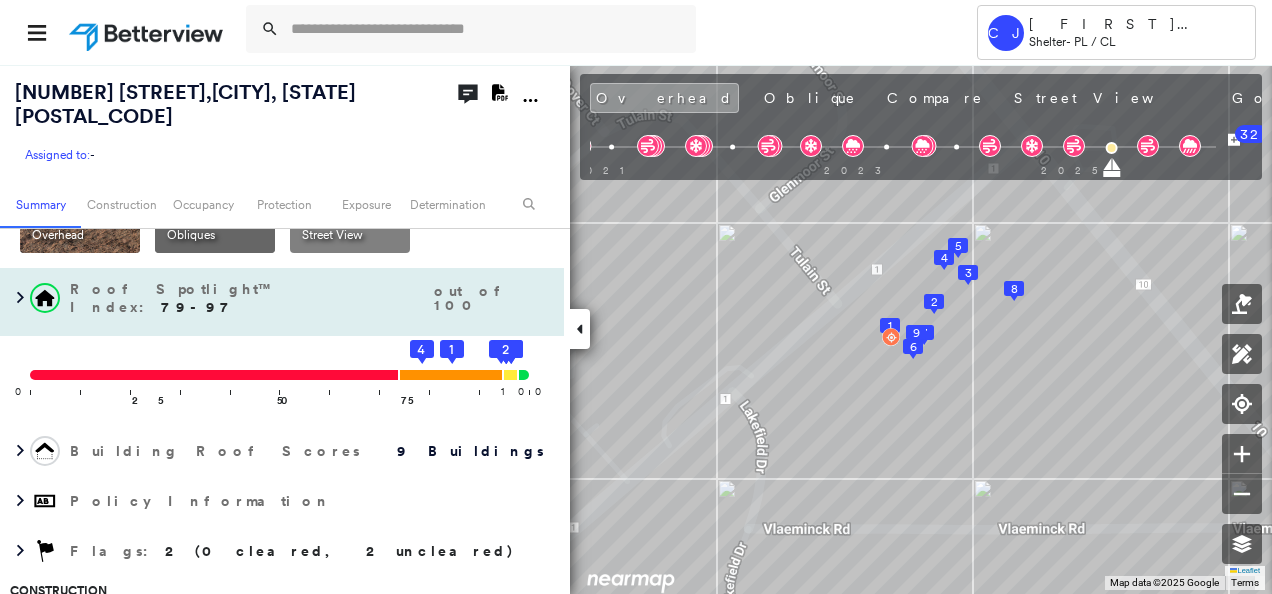 scroll, scrollTop: 133, scrollLeft: 0, axis: vertical 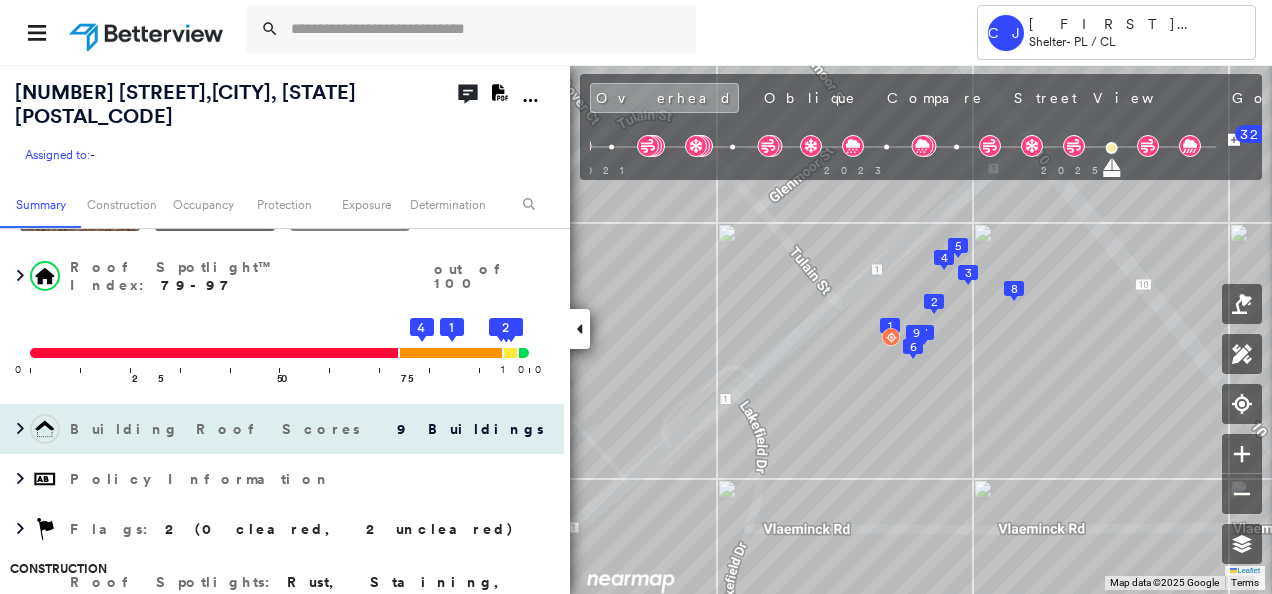 click on "9 Buildings" at bounding box center [470, 429] 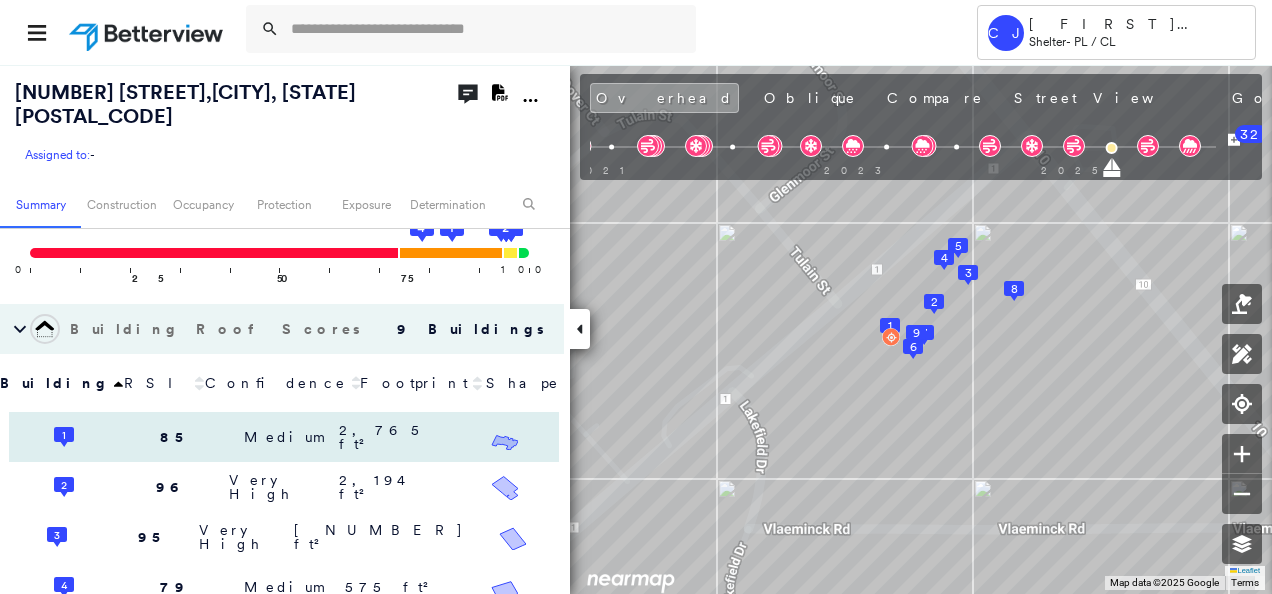 scroll, scrollTop: 266, scrollLeft: 0, axis: vertical 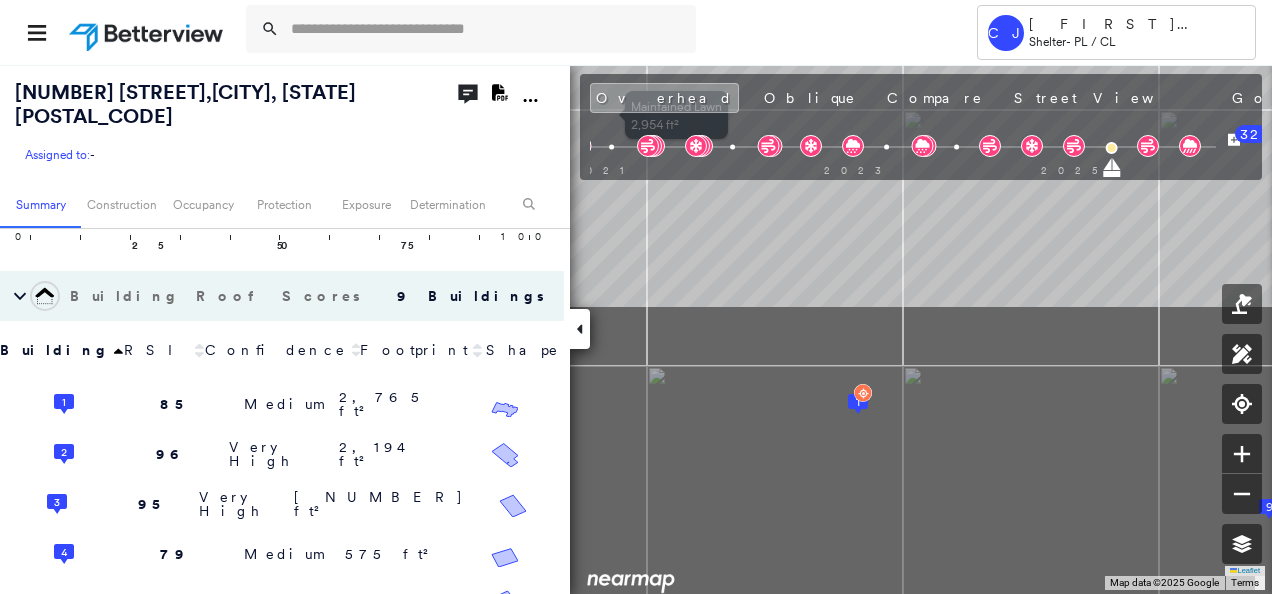 click on "[NUMBER] [STREET], [CITY], [STATE] [POSTAL_CODE] Assigned to:  - Assigned to:  - Assigned to:  - Open Comments Download PDF Report Summary Construction Occupancy Protection Exposure Determination Overhead Obliques Street View Roof Spotlight™ Index :  79-97 out of 100 0 100 25 50 75 9 8 7 6 5 4 3 2 1 Building Roof Scores 9 Buildings Building RSI Confidence Footprint Shape 1 85 Medium 2,765 ft² Shape: Gambrel Ratio: 2% Gable Ratio: 84% Material: Asphalt Shingle Ratio: 96% Slope: 39  degrees    (Moderate) Height: 24  (1 Story) Square Footage: 2,765 ft² Staining Minor  ( 4%,  119 ft² ) 2 96 Very High 2,194 ft² Shape: Gambrel Ratio: 1% Gable Ratio: 99% Material: Metal Panel Ratio: 82% Asphalt Shingle Ratio: 13% Slope: 14  degrees    (Low) Height: 17  (1 Story) Square Footage: 2,194 ft² Overhang Low  ( <1%,  20 ft² ) 3 95 Very High 1,016 ft² Shape: Gable Ratio: 99% Material: Metal Panel Ratio: 99% Slope: 16  degrees    (Low) Height: 13  (1 Story) Square Footage: 1,016 ft² 4 79 Medium 575 ft² Shape: Gable 10" at bounding box center [636, 329] 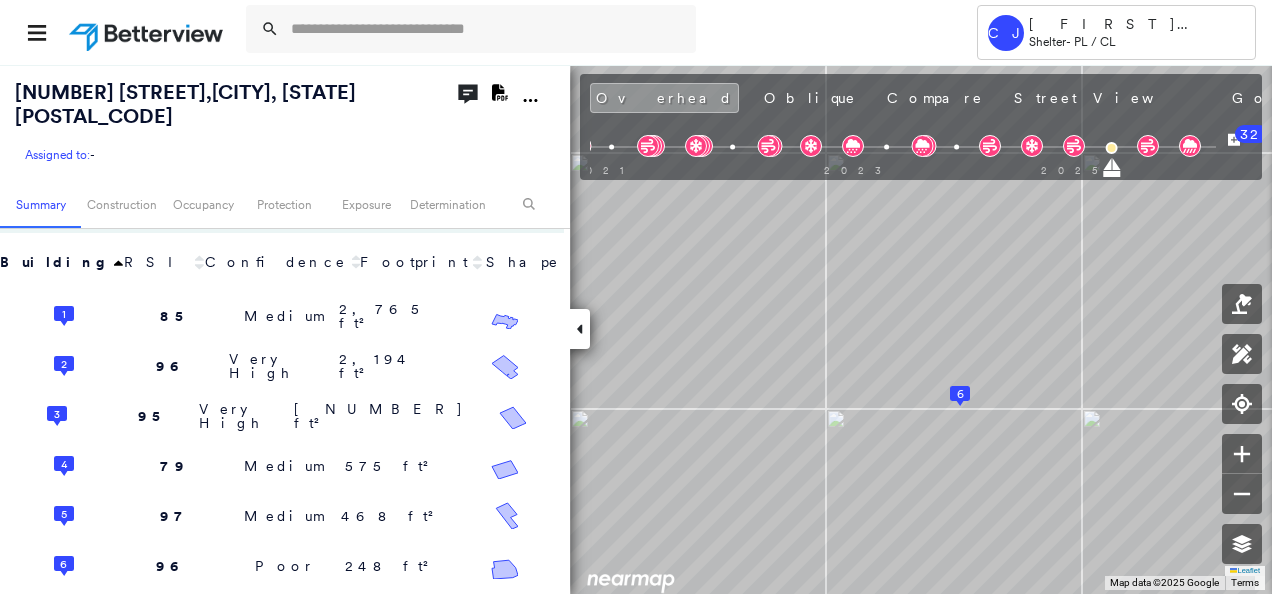 scroll, scrollTop: 333, scrollLeft: 0, axis: vertical 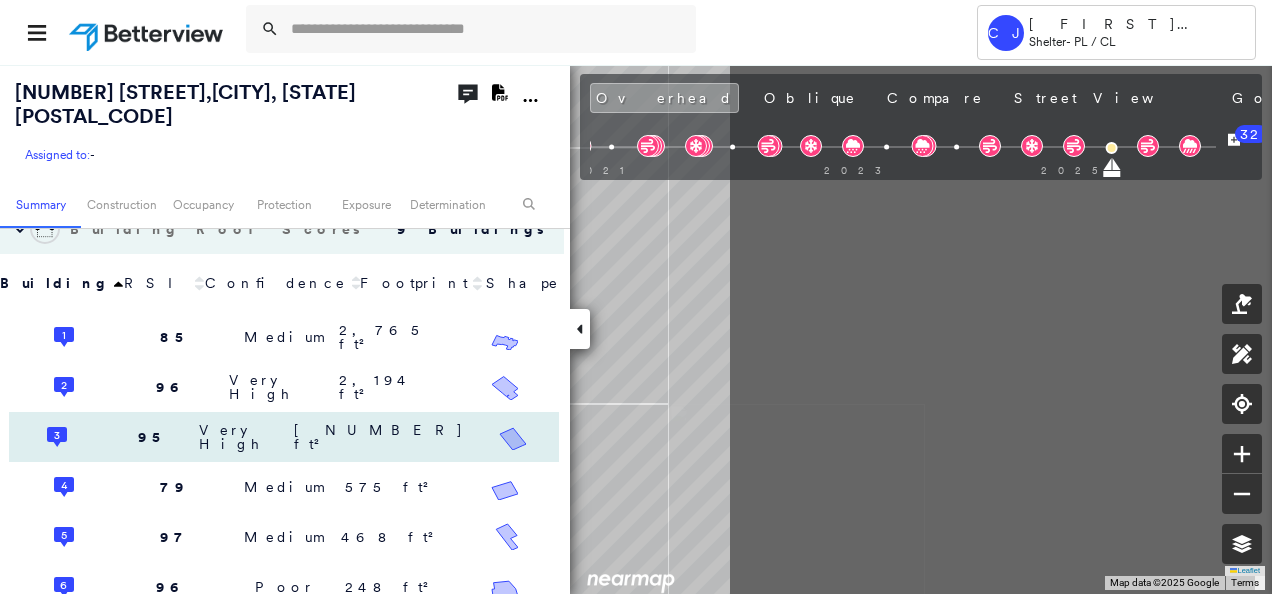 click on "[NUMBER] [STREET], [CITY], [STATE] [POSTAL_CODE] Assigned to:  - Assigned to:  - Assigned to:  - Open Comments Download PDF Report Summary Construction Occupancy Protection Exposure Determination Overhead Obliques Street View Roof Spotlight™ Index :  79-97 out of 100 0 100 25 50 75 9 8 7 6 5 4 3 2 1 Building Roof Scores 9 Buildings Building RSI Confidence Footprint Shape 1 85 Medium 2,765 ft² Shape: Gambrel Ratio: 2% Gable Ratio: 84% Material: Asphalt Shingle Ratio: 96% Slope: 39  degrees    (Moderate) Height: 24  (1 Story) Square Footage: 2,765 ft² Staining Minor  ( 4%,  119 ft² ) 2 96 Very High 2,194 ft² Shape: Gambrel Ratio: 1% Gable Ratio: 99% Material: Metal Panel Ratio: 82% Asphalt Shingle Ratio: 13% Slope: 14  degrees    (Low) Height: 17  (1 Story) Square Footage: 2,194 ft² Overhang Low  ( <1%,  20 ft² ) 3 95 Very High 1,016 ft² Shape: Gable Ratio: 99% Material: Metal Panel Ratio: 99% Slope: 16  degrees    (Low) Height: 13  (1 Story) Square Footage: 1,016 ft² 4 79 Medium 575 ft² Shape: Gable 10" at bounding box center [636, 329] 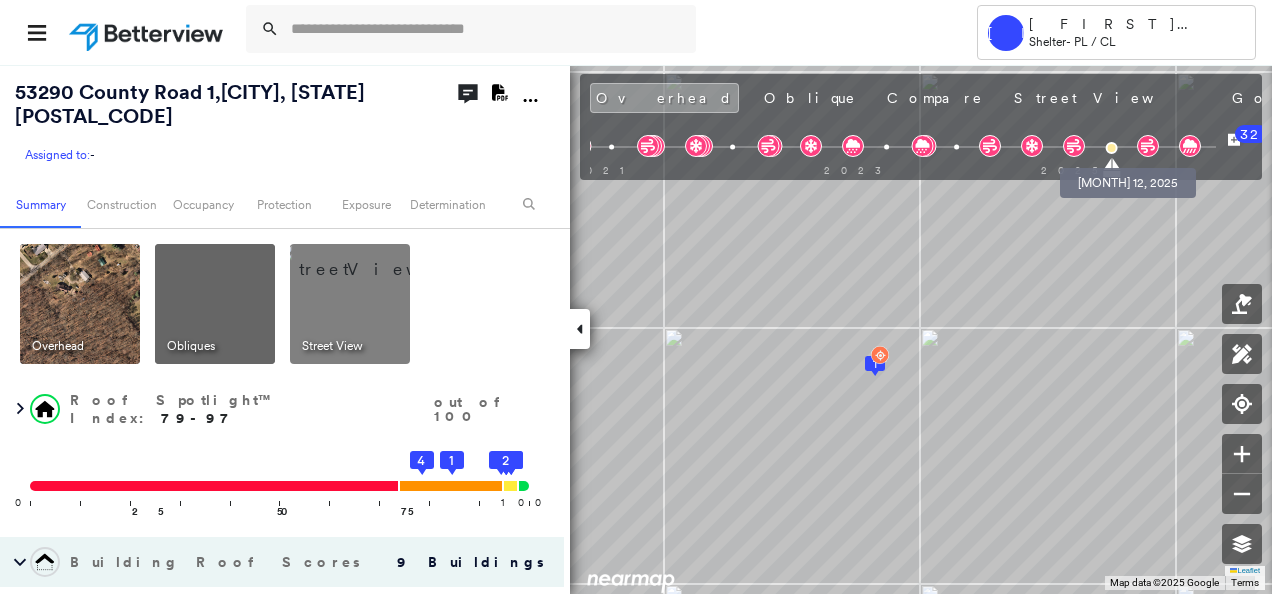 scroll, scrollTop: 0, scrollLeft: 0, axis: both 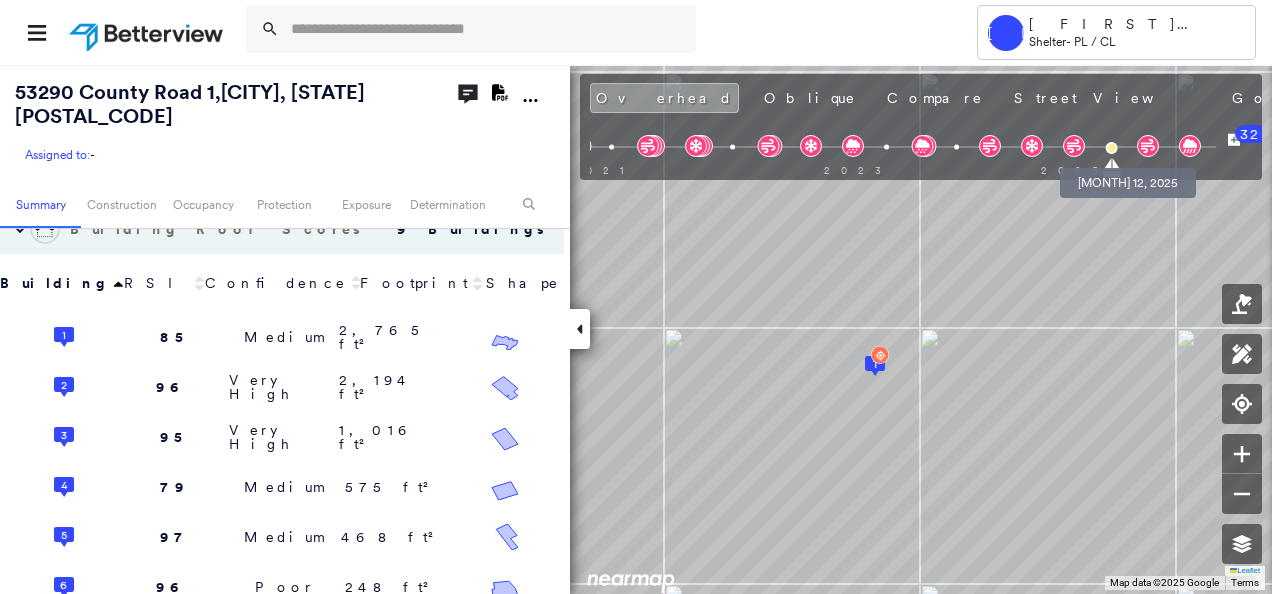 click at bounding box center [1111, 148] 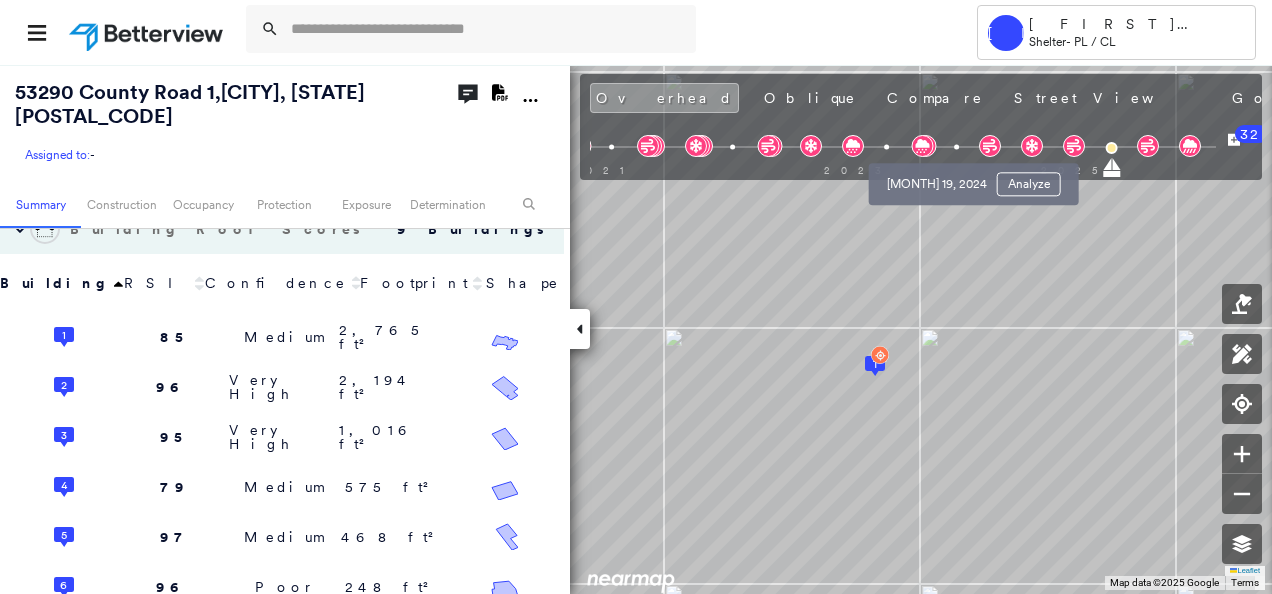 click at bounding box center (956, 147) 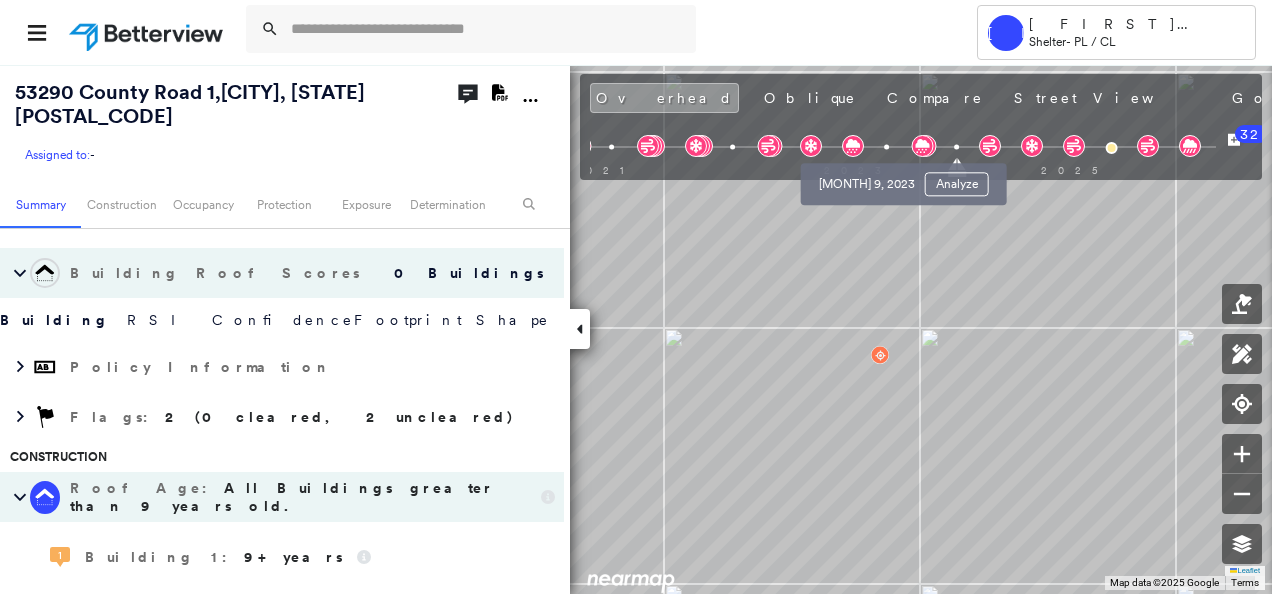 click at bounding box center (886, 147) 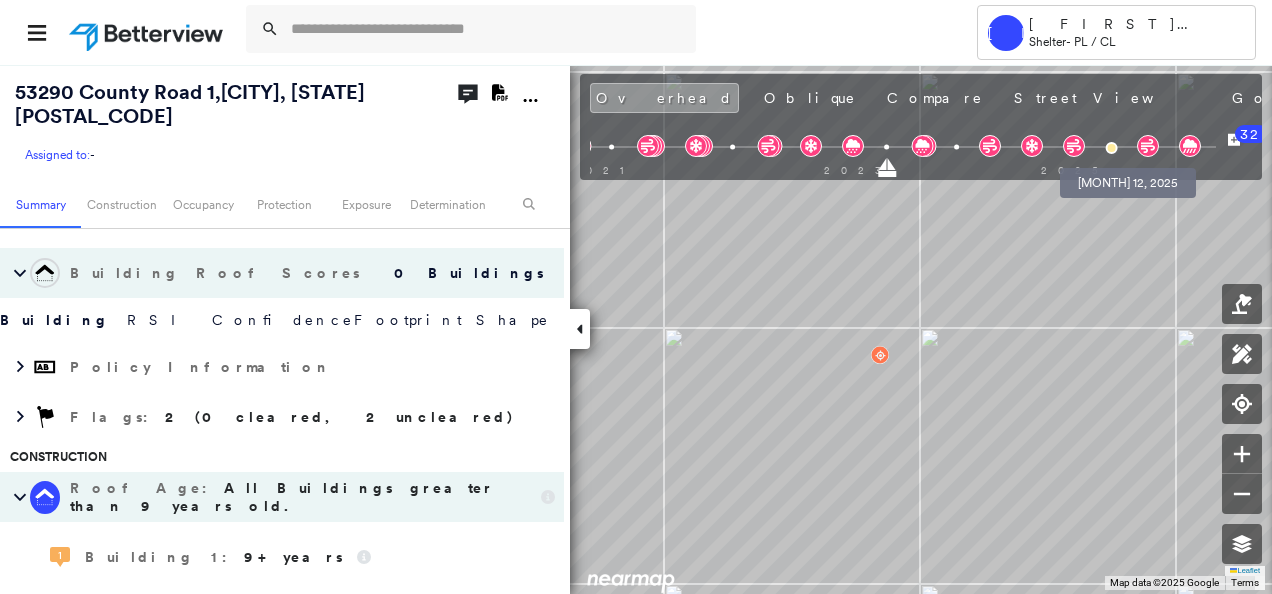 click at bounding box center (1111, 148) 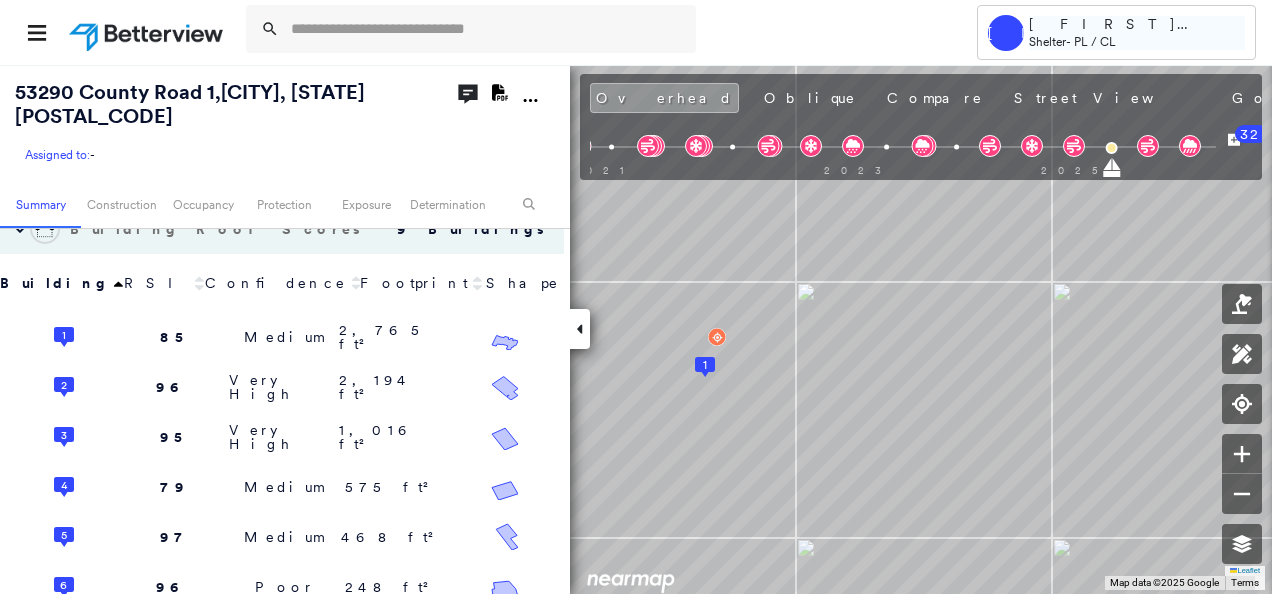 click on "[FIRST] [LAST]" at bounding box center [1137, 24] 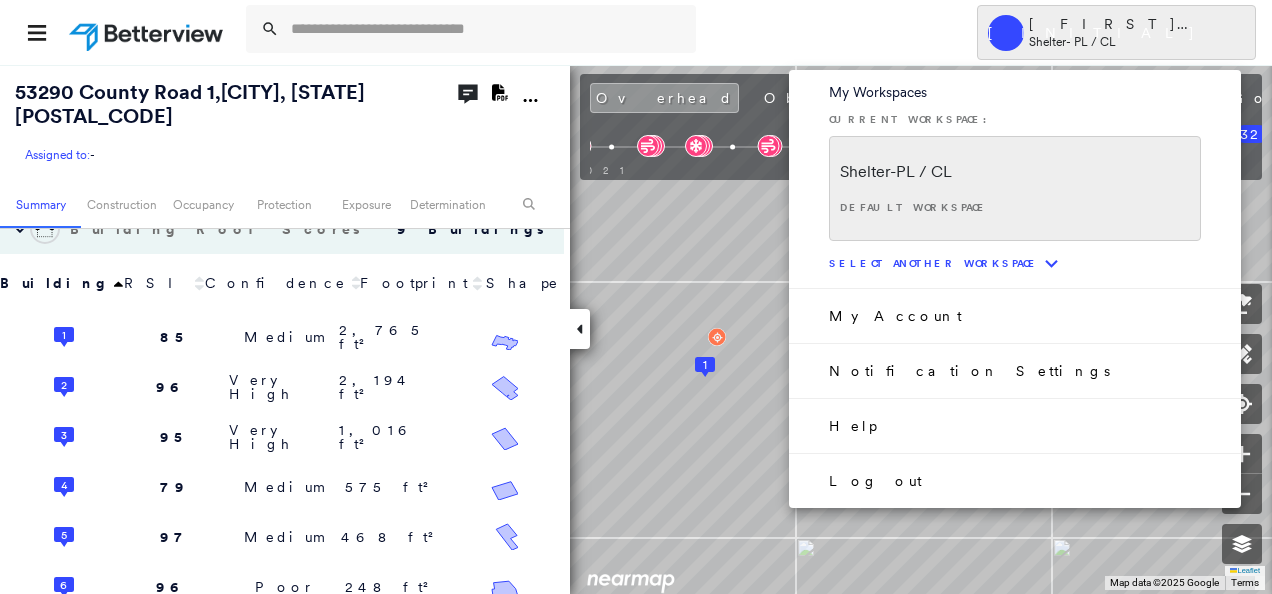 click on "Log out" at bounding box center [875, 481] 